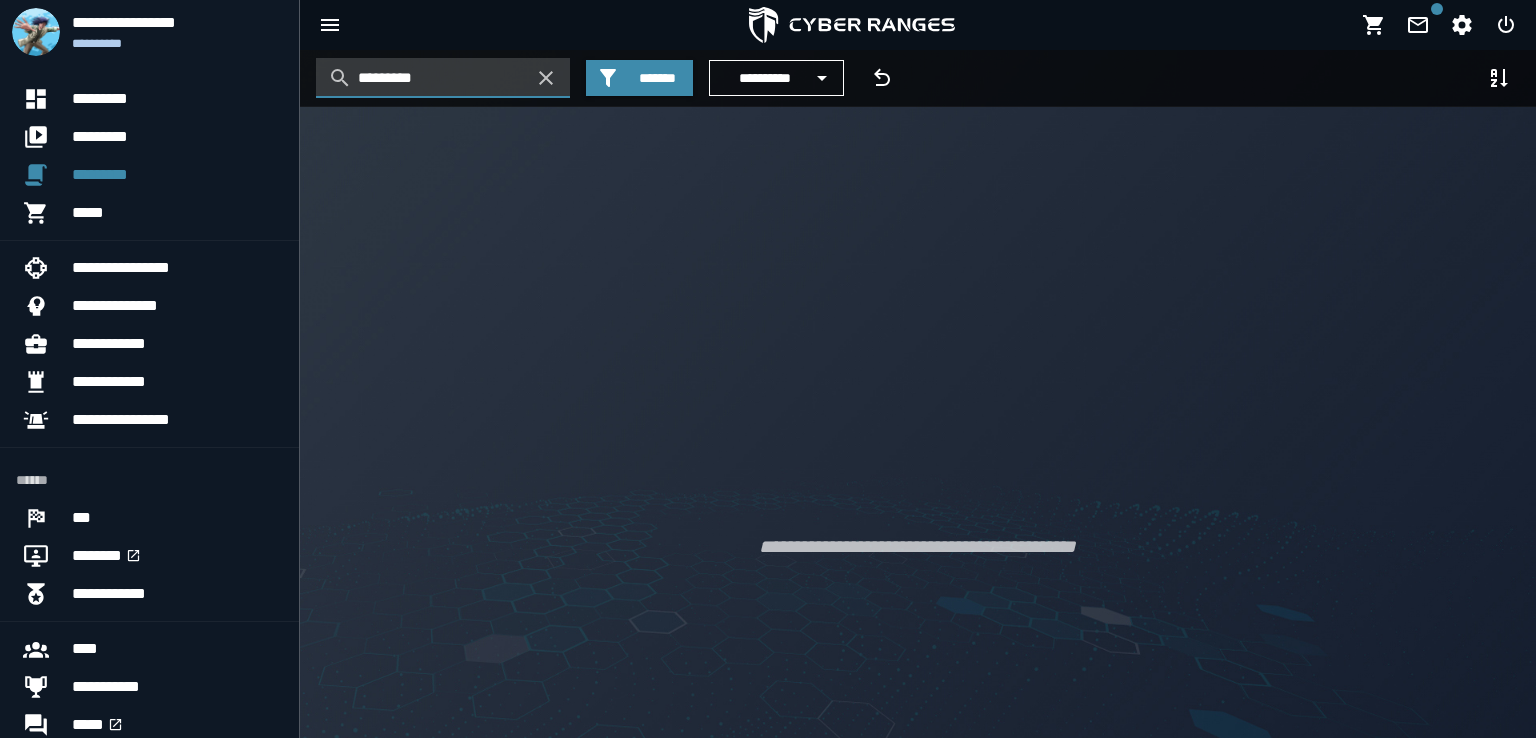 scroll, scrollTop: 0, scrollLeft: 0, axis: both 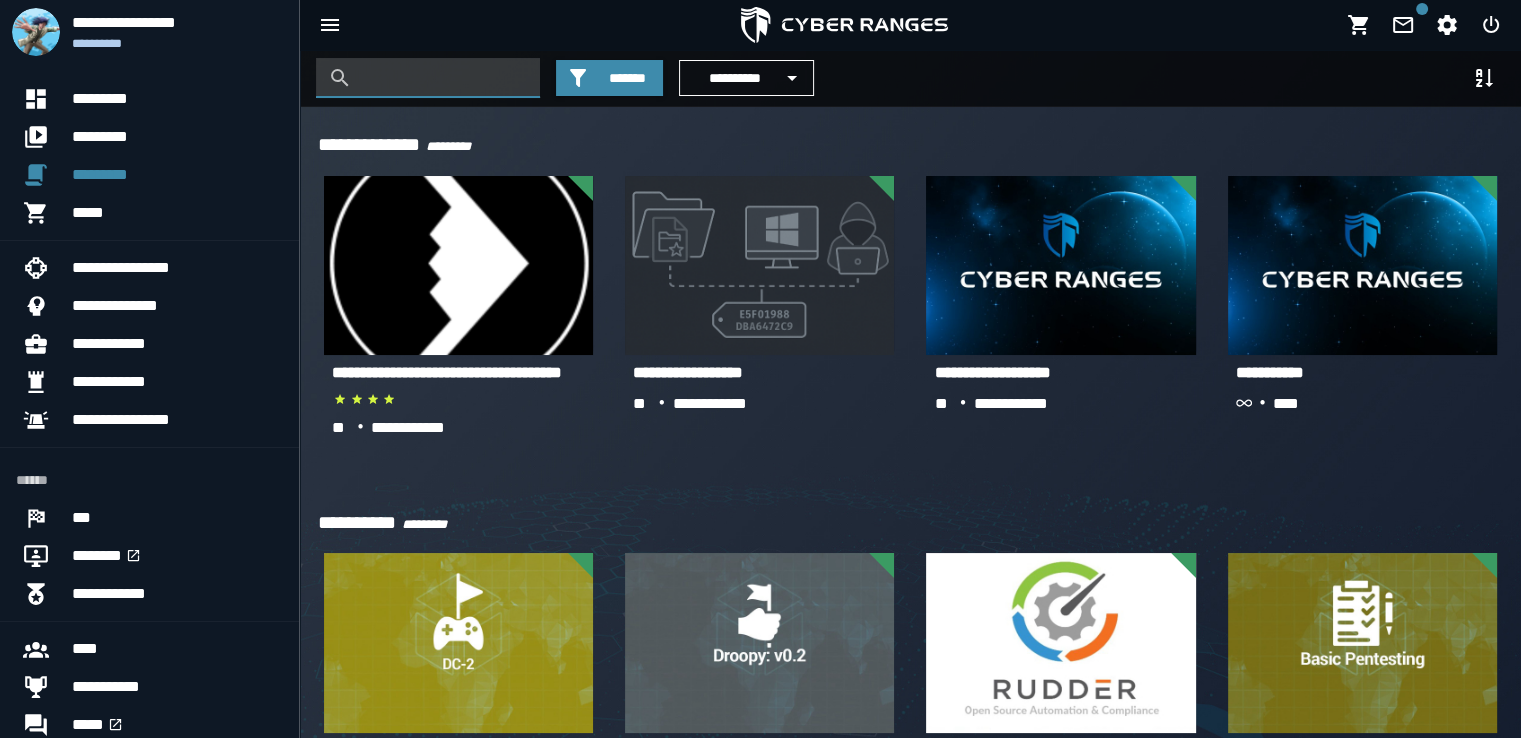 click at bounding box center (443, 78) 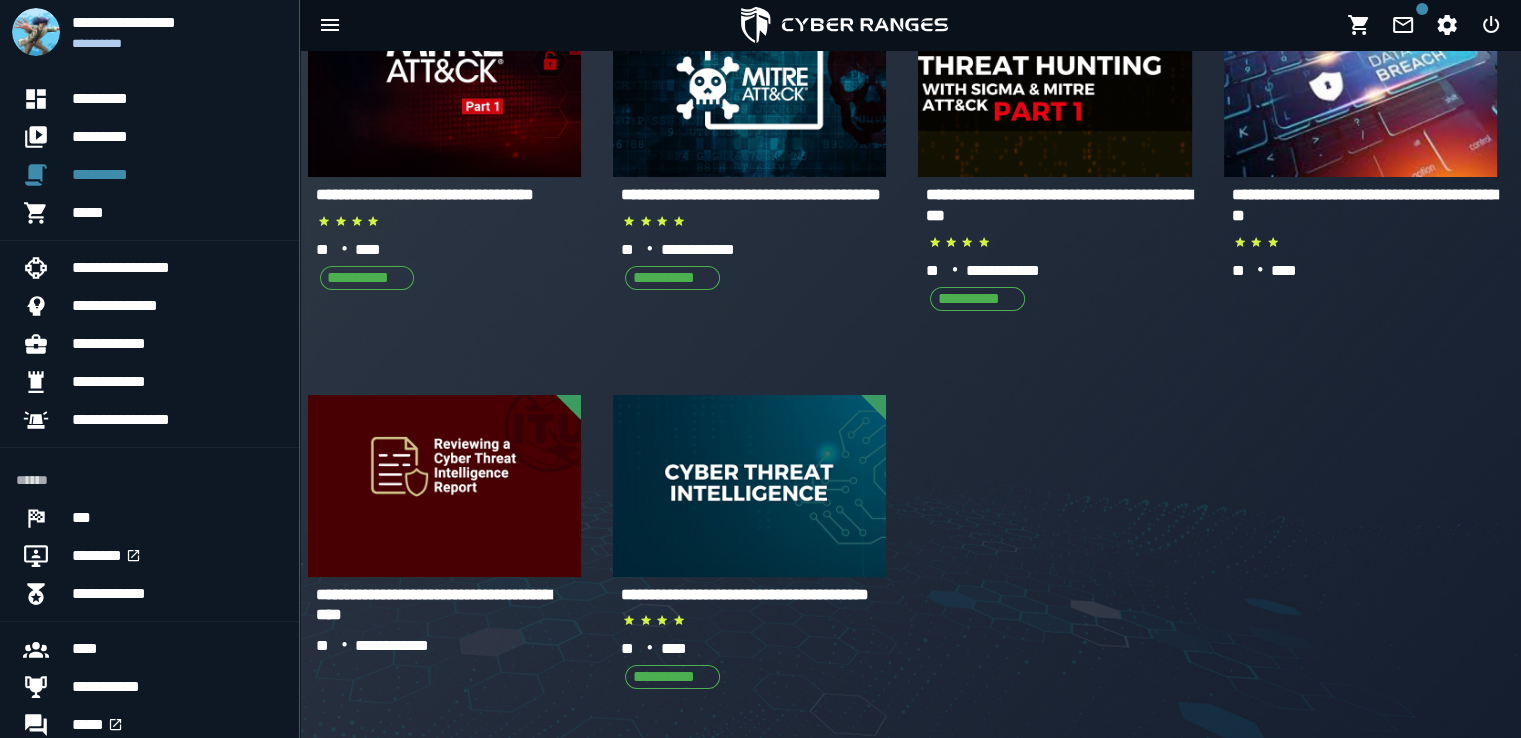 scroll, scrollTop: 0, scrollLeft: 0, axis: both 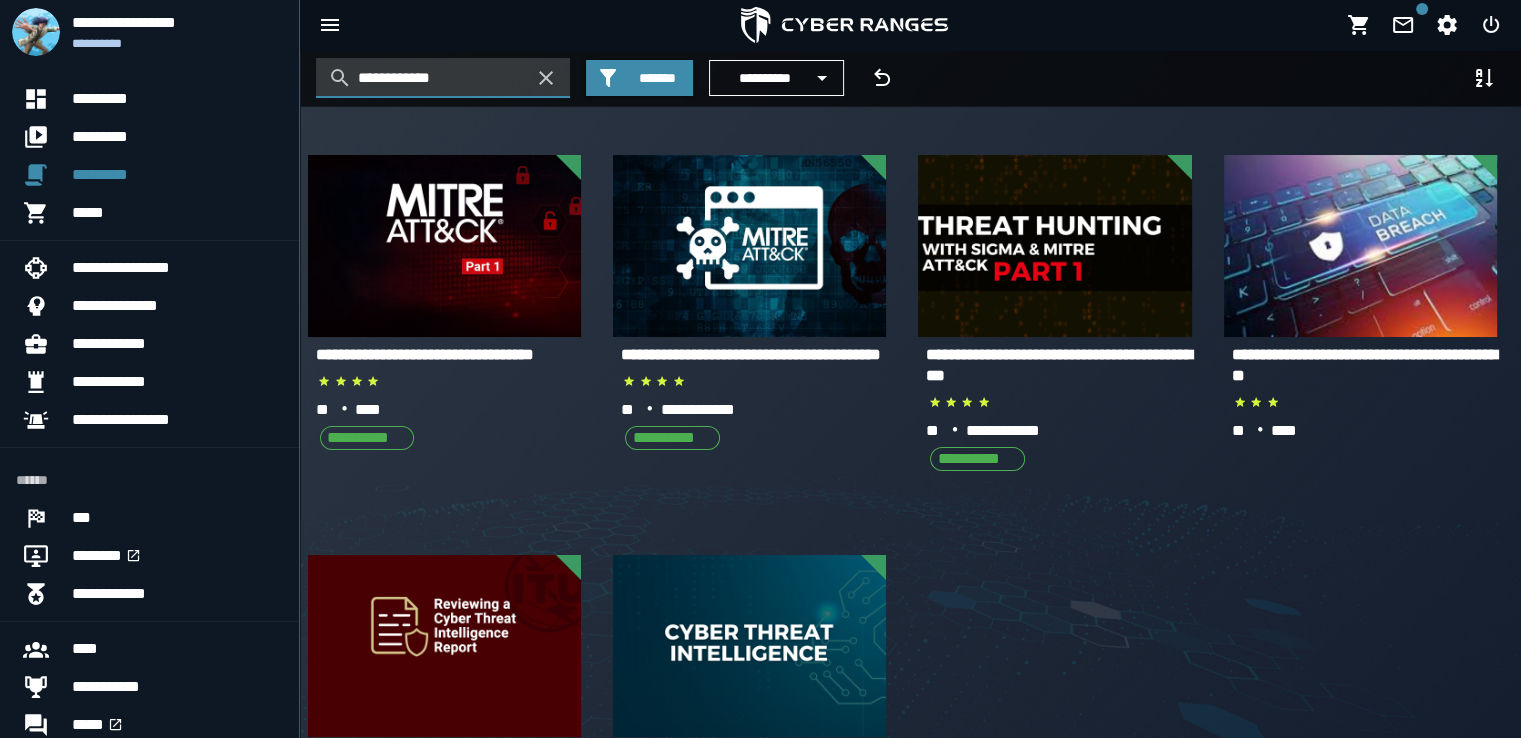 click on "**********" at bounding box center [443, 78] 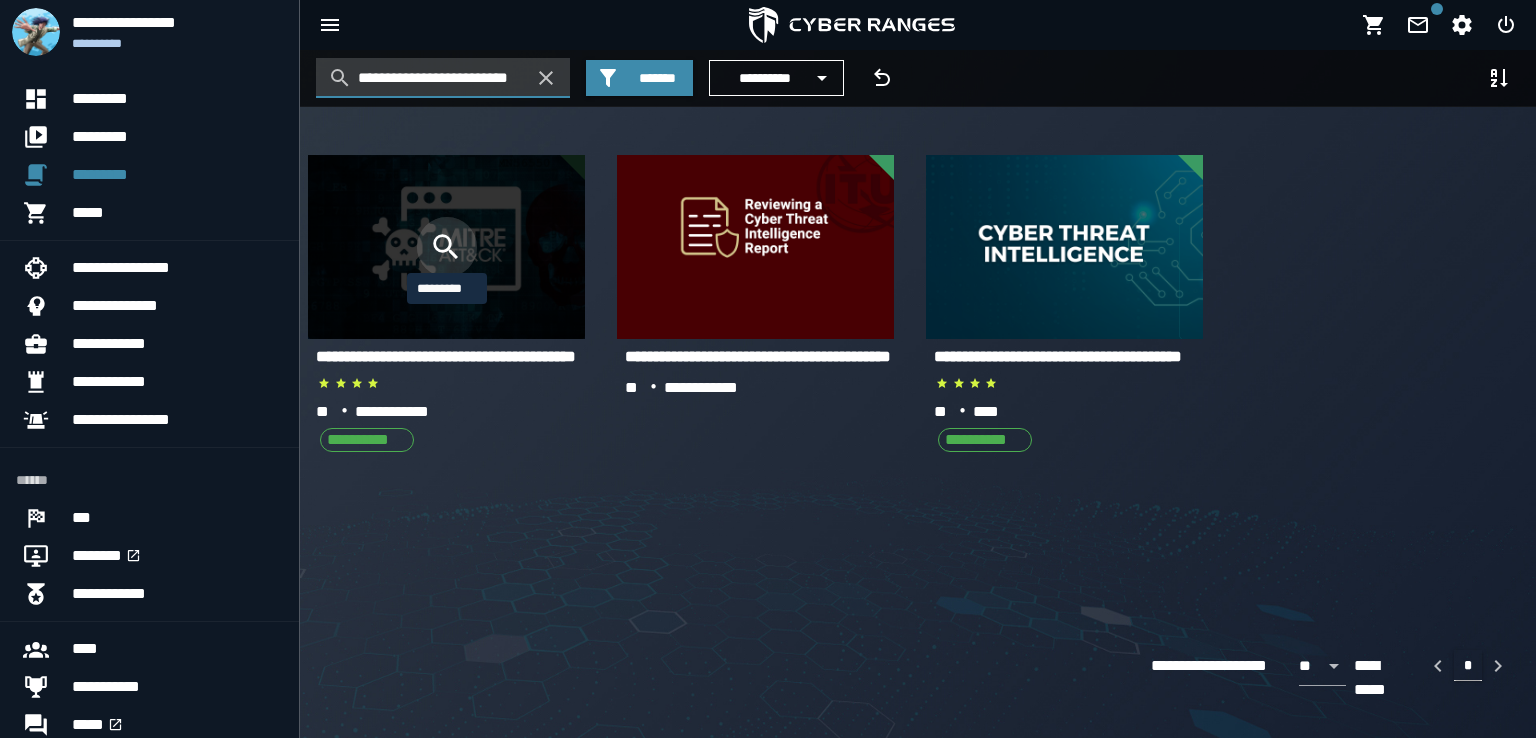 type on "**********" 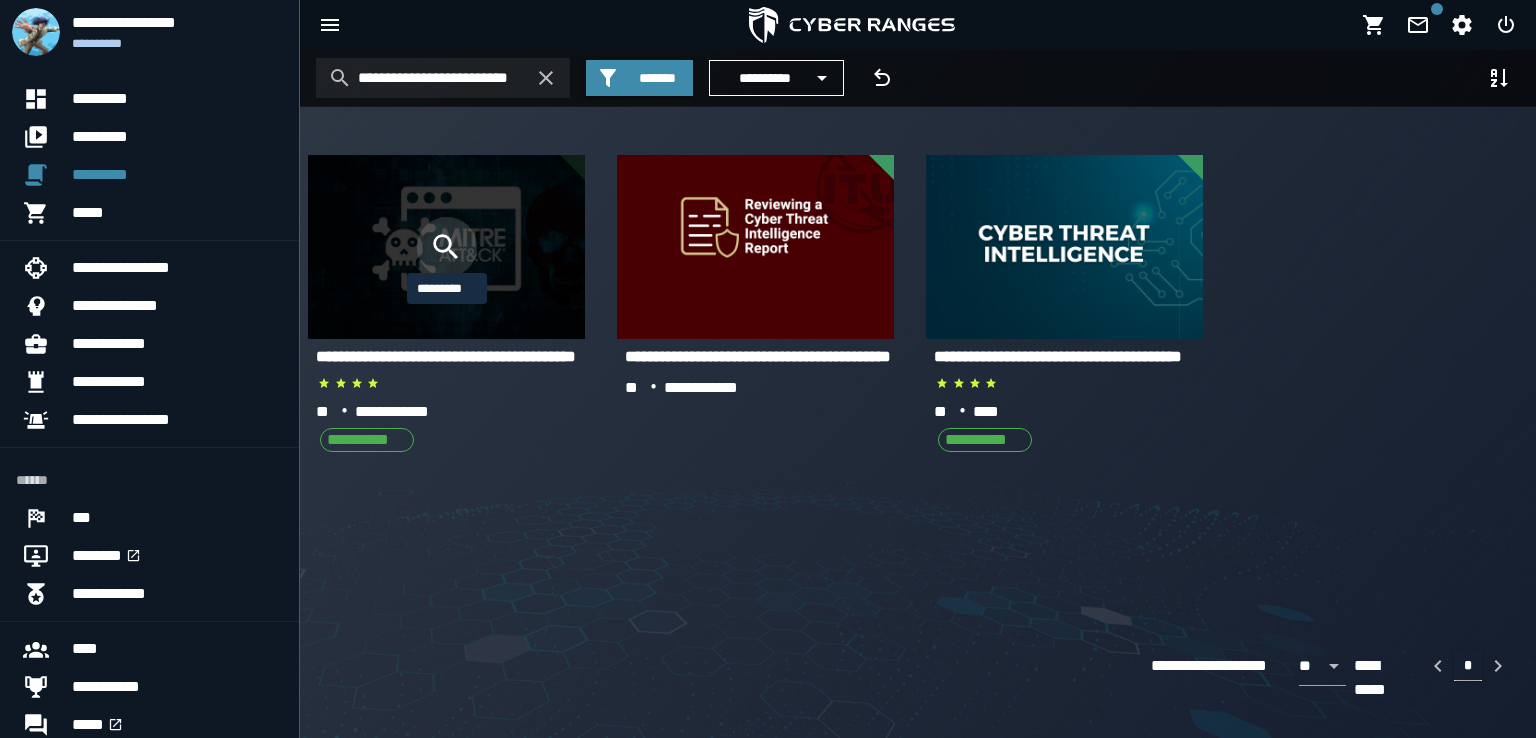 click 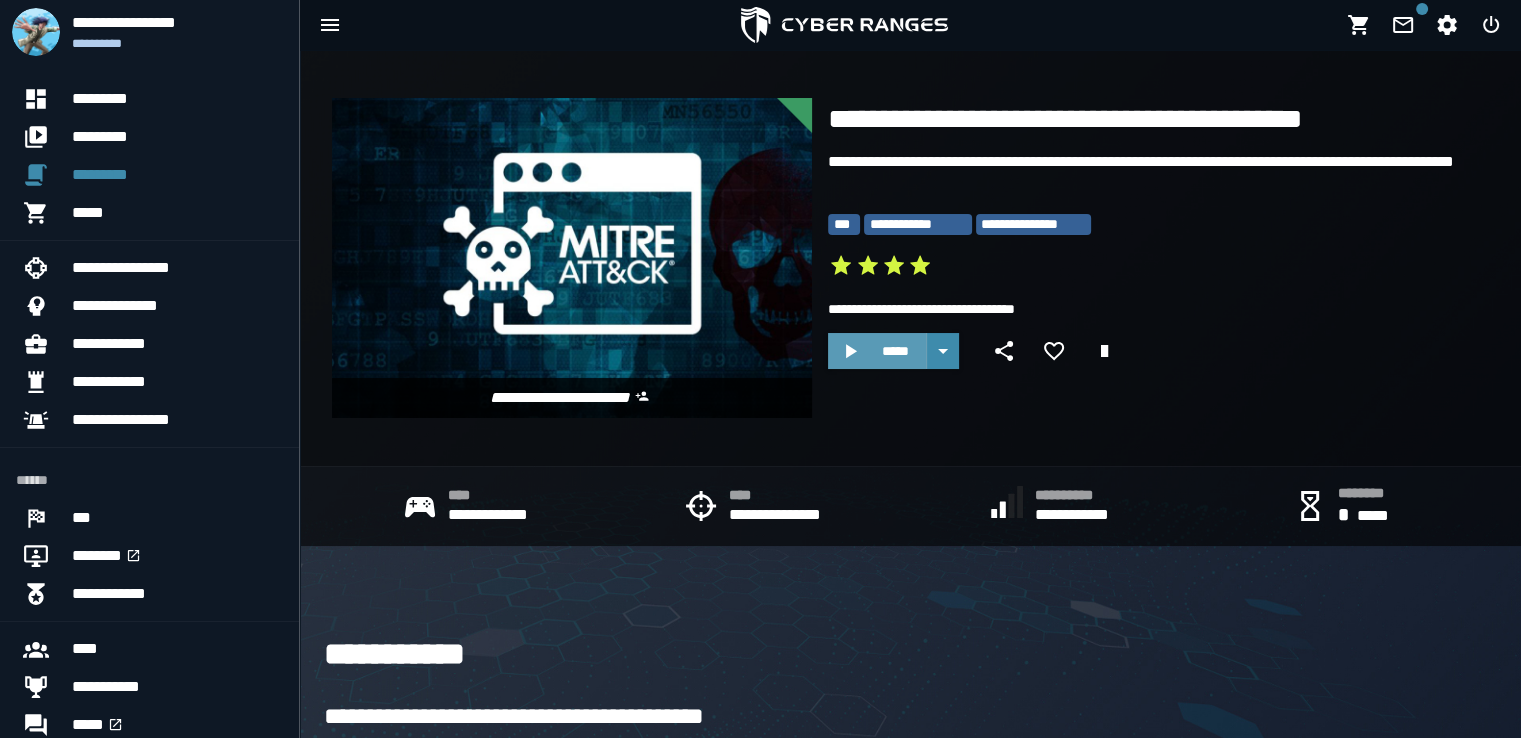 click 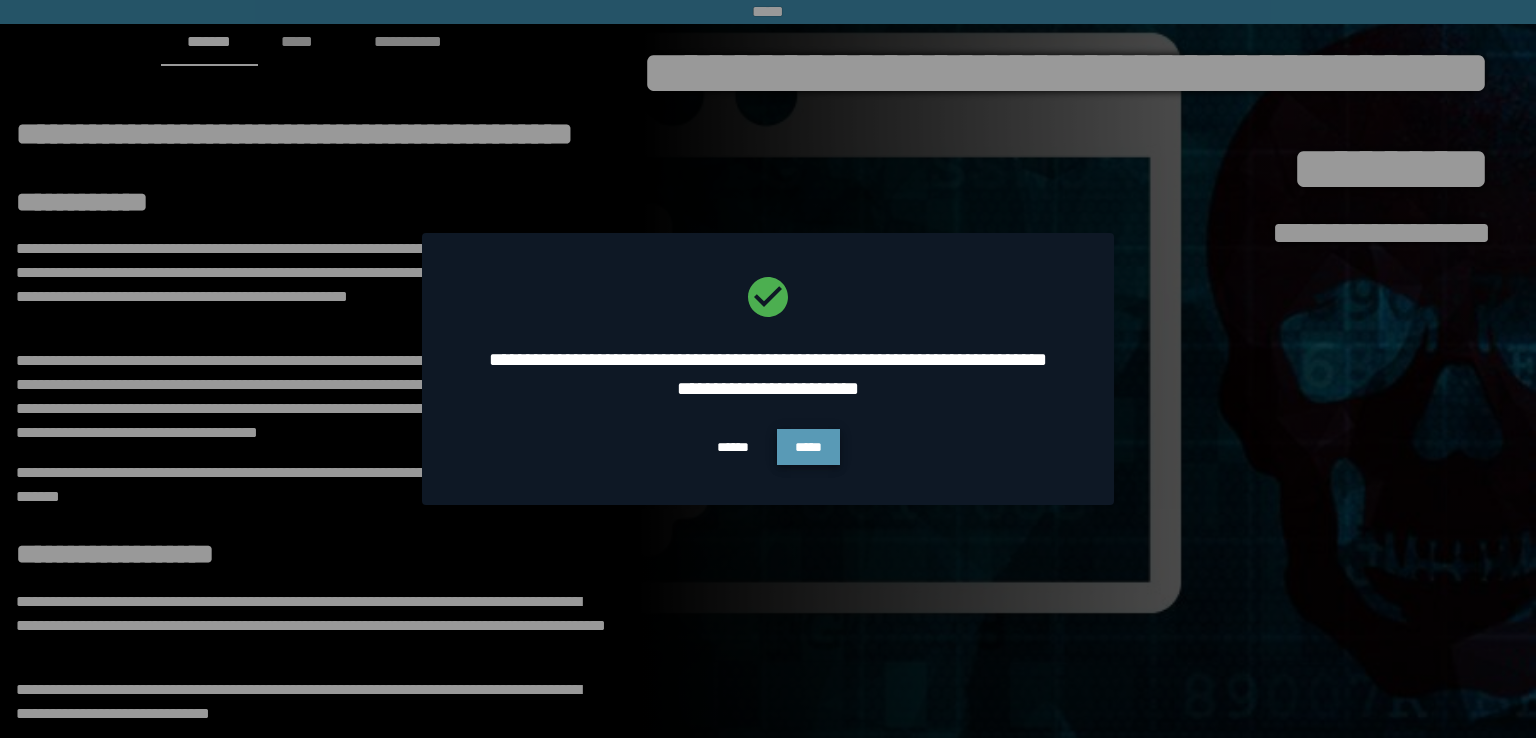 click on "*****" at bounding box center [808, 447] 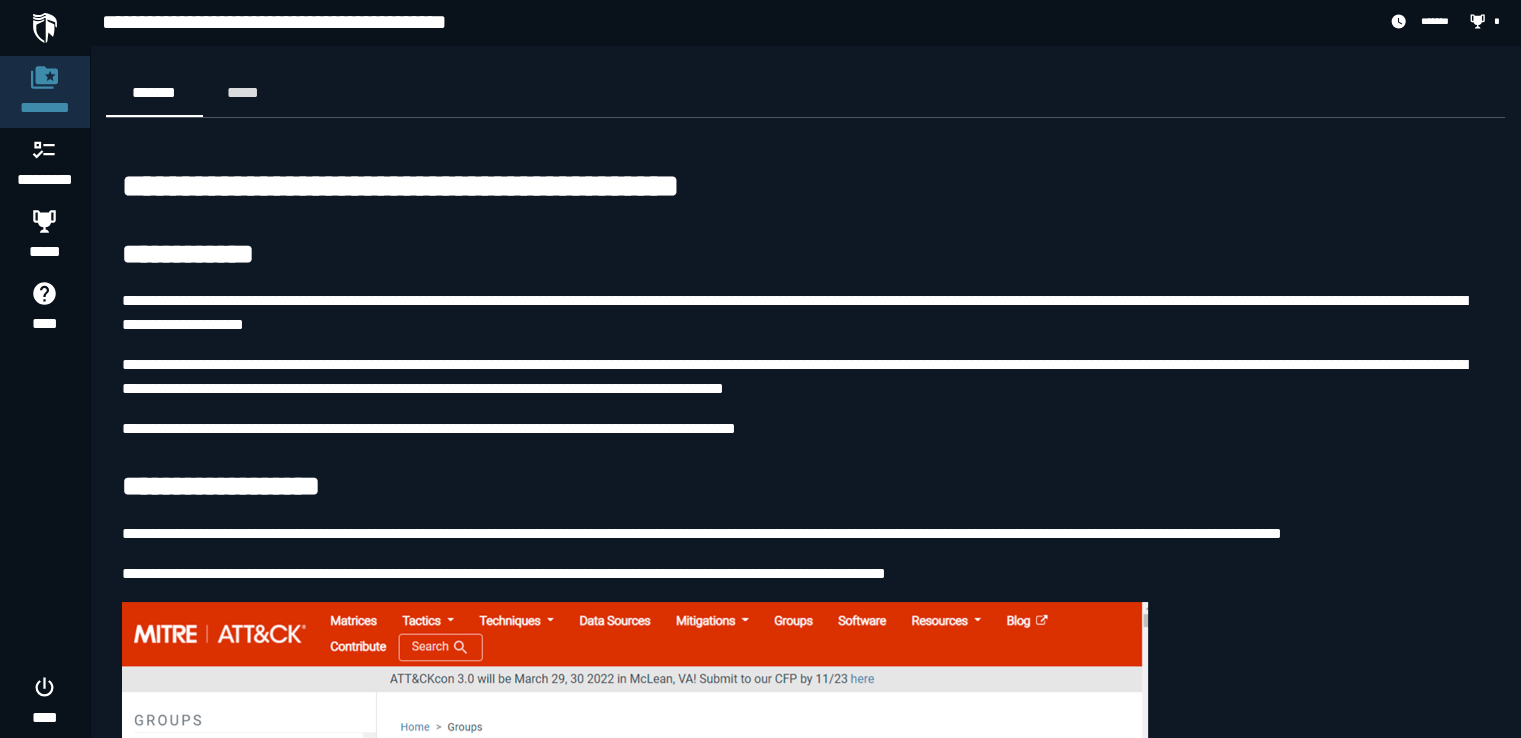 click at bounding box center (635, 818) 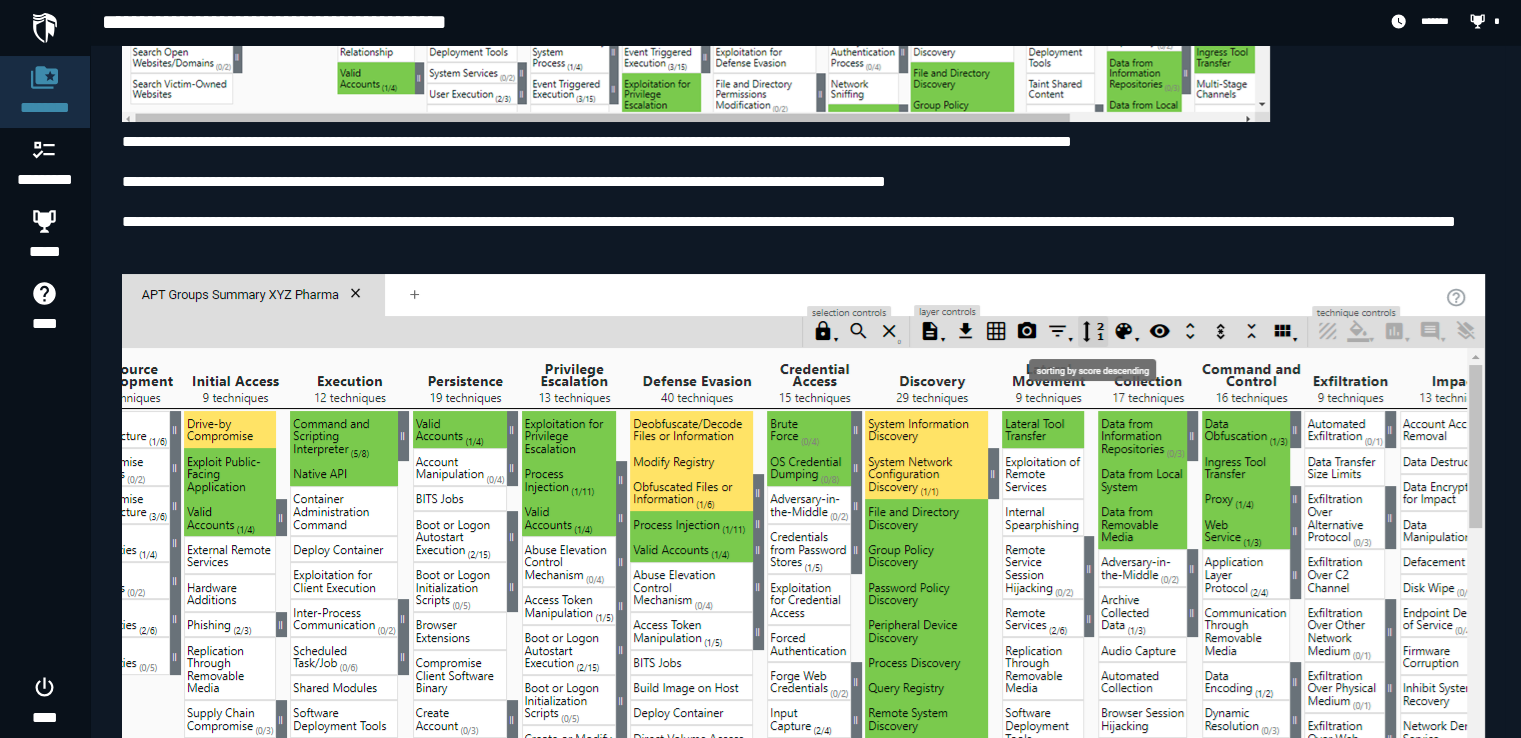 scroll, scrollTop: 8812, scrollLeft: 0, axis: vertical 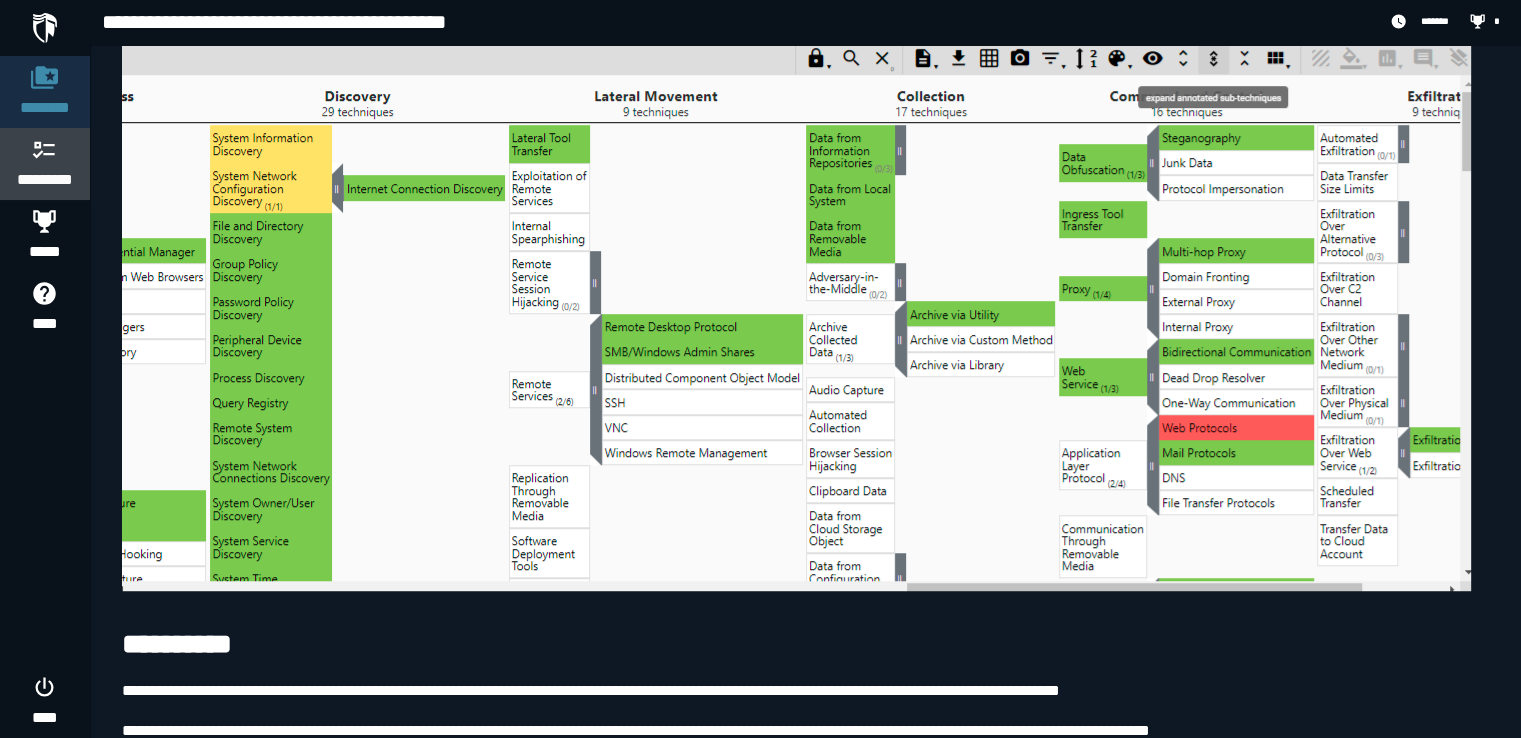 click at bounding box center [45, 149] 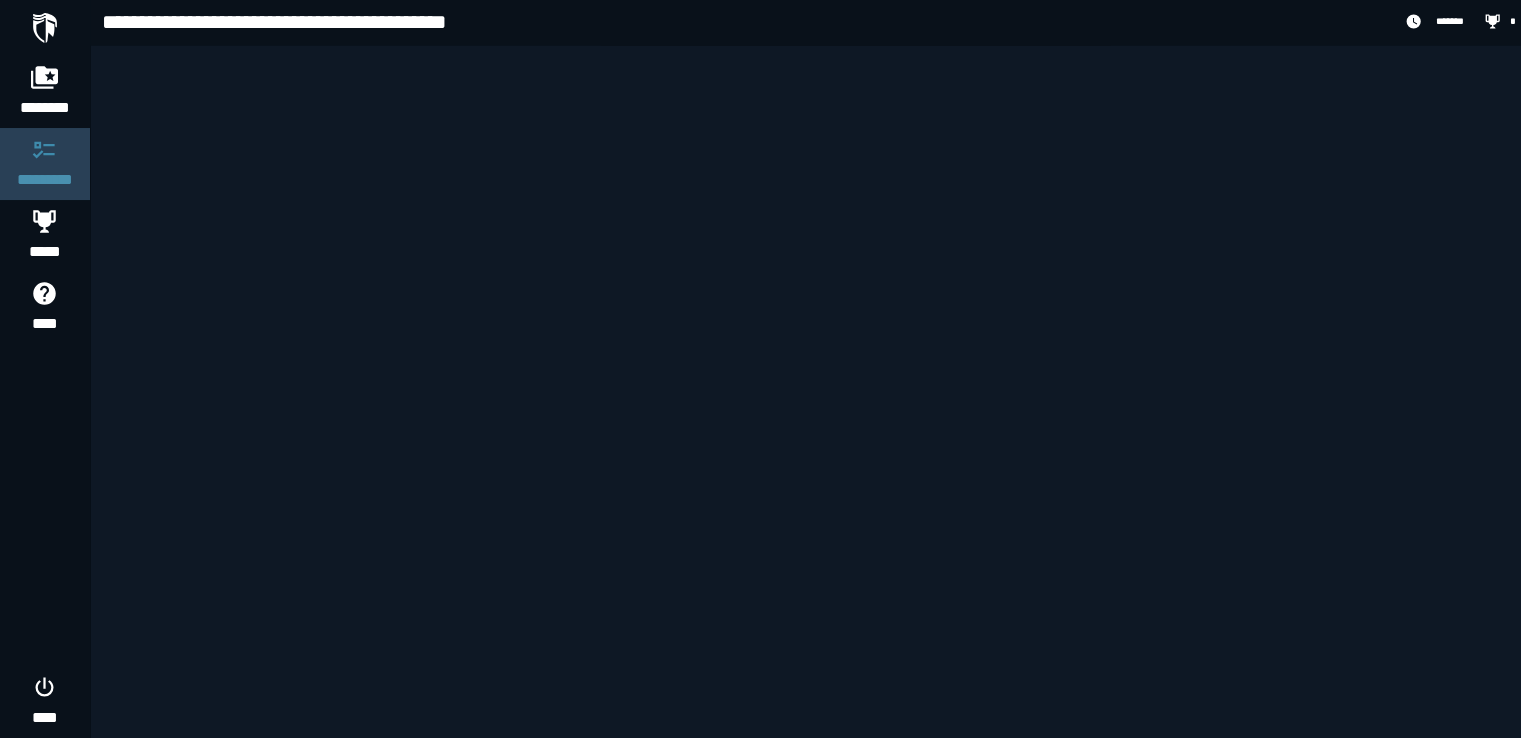 scroll, scrollTop: 0, scrollLeft: 0, axis: both 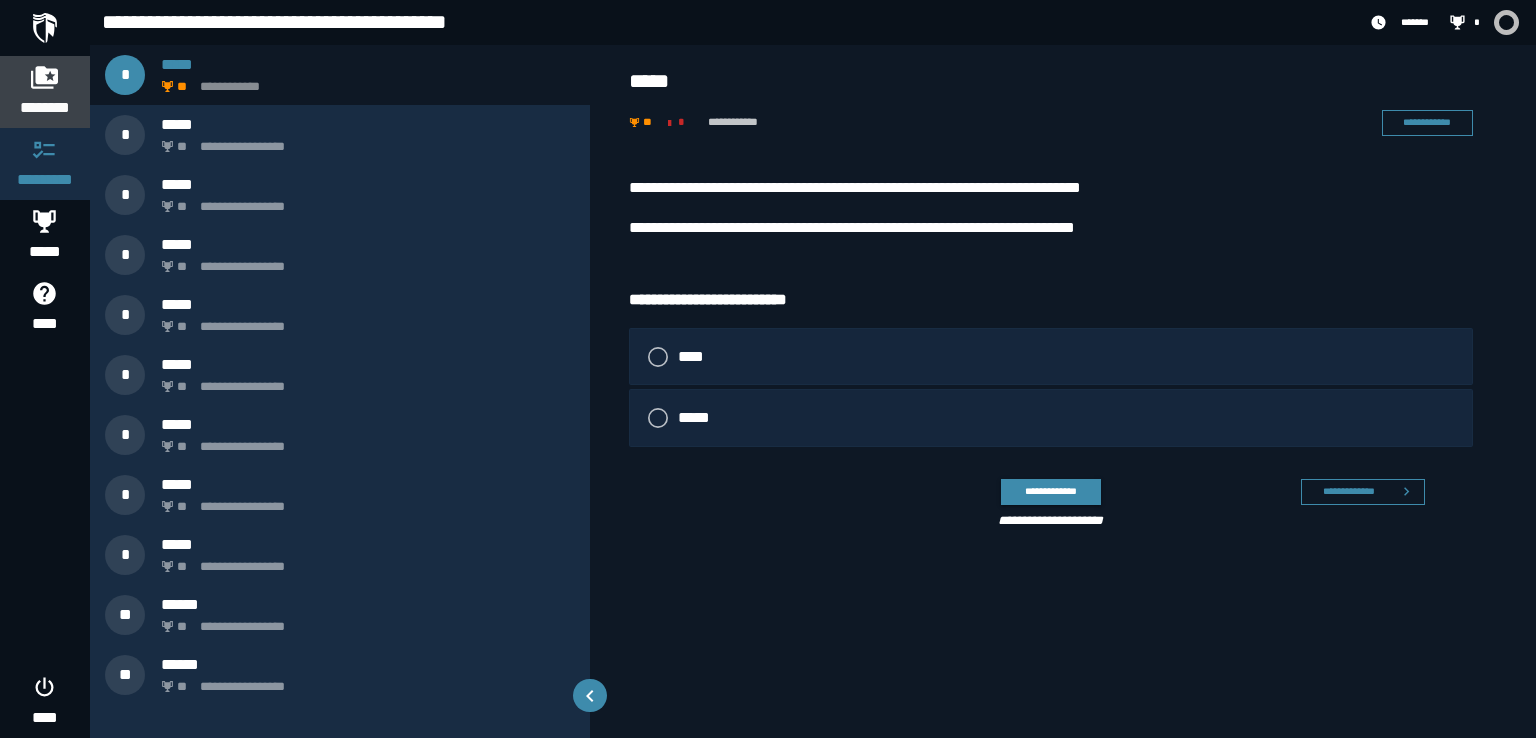 click on "********" at bounding box center [45, 108] 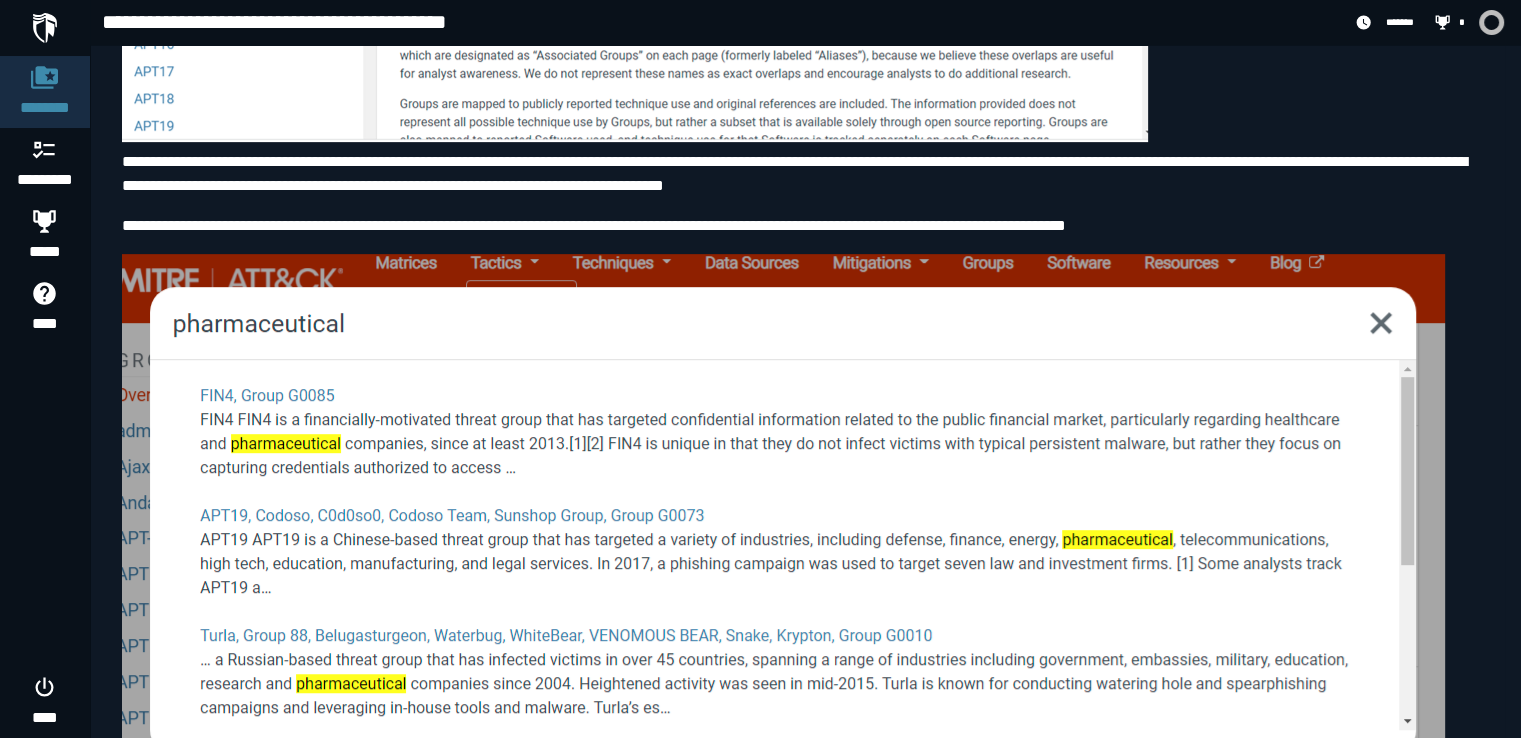 scroll, scrollTop: 0, scrollLeft: 0, axis: both 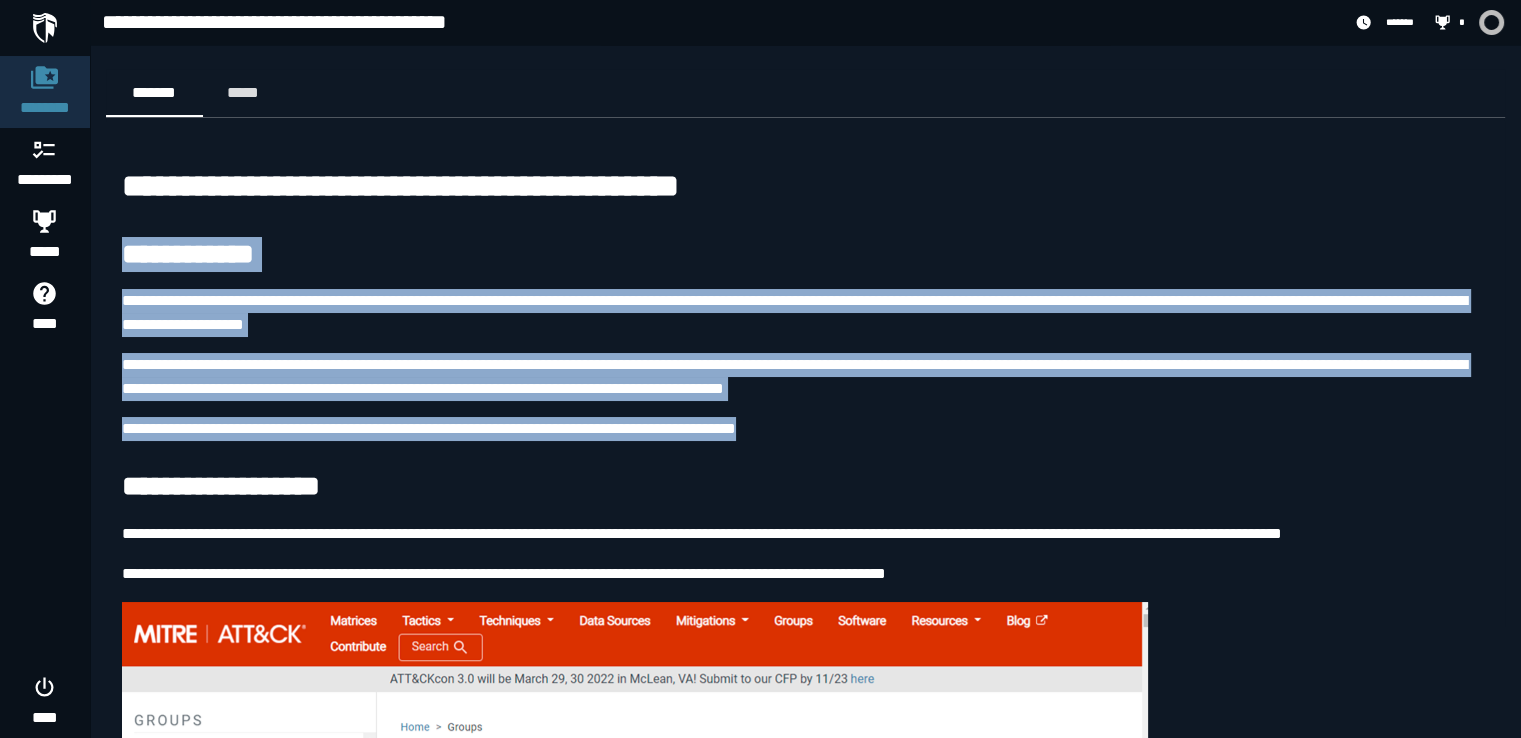 drag, startPoint x: 872, startPoint y: 441, endPoint x: 112, endPoint y: 261, distance: 781.02496 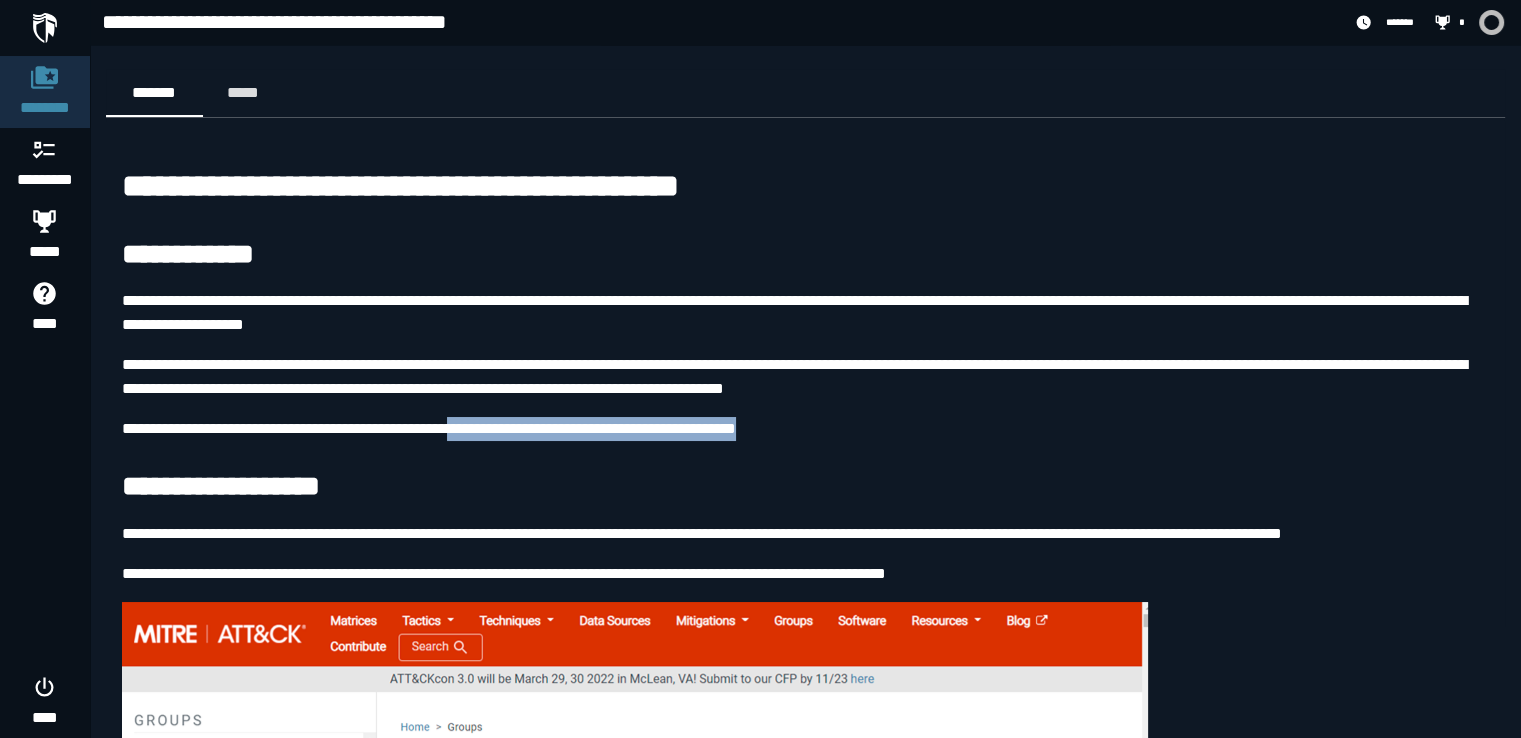 drag, startPoint x: 868, startPoint y: 421, endPoint x: 541, endPoint y: 431, distance: 327.15286 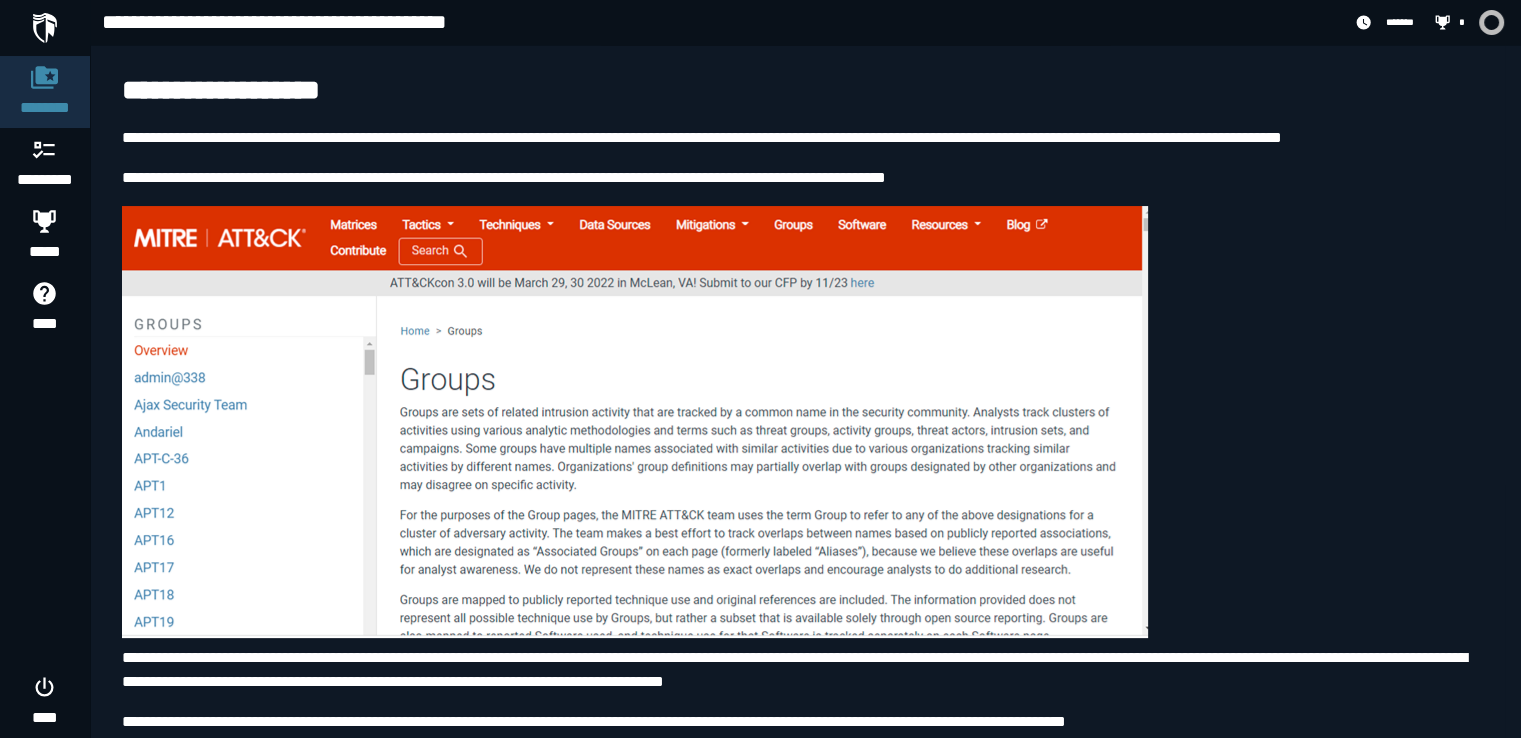 scroll, scrollTop: 394, scrollLeft: 0, axis: vertical 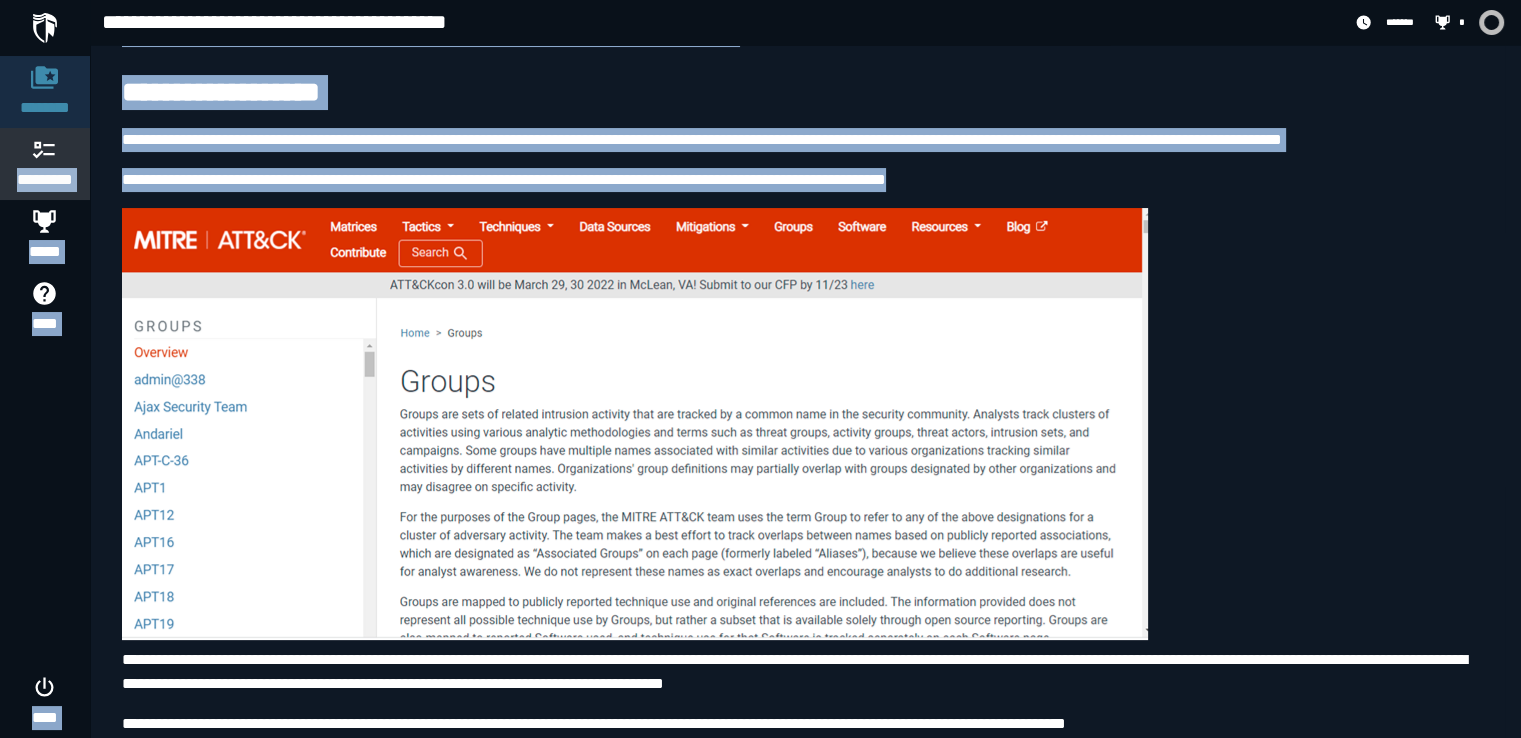 drag, startPoint x: 1002, startPoint y: 178, endPoint x: 60, endPoint y: 142, distance: 942.6876 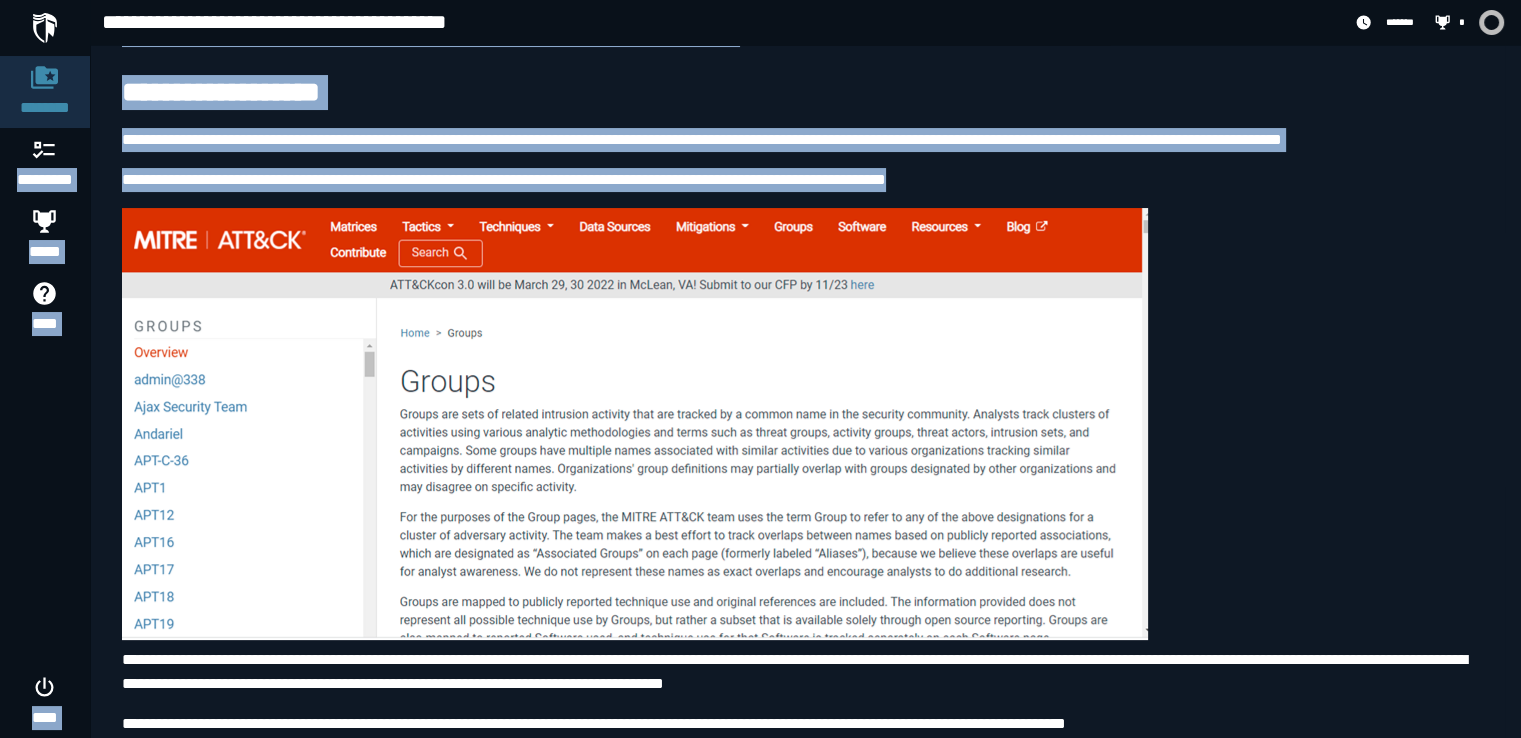 click on "**********" at bounding box center (805, 4439) 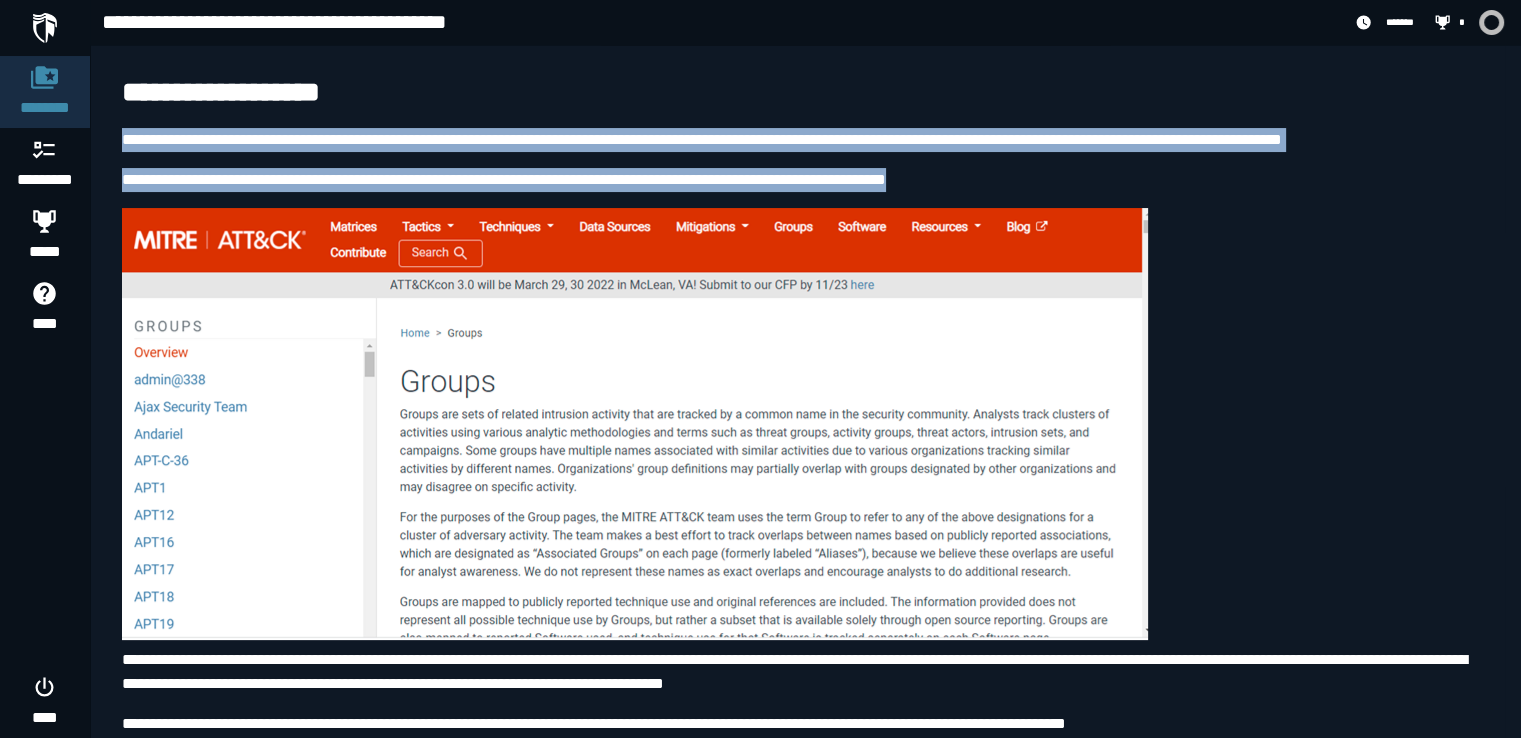 drag, startPoint x: 119, startPoint y: 120, endPoint x: 995, endPoint y: 184, distance: 878.3348 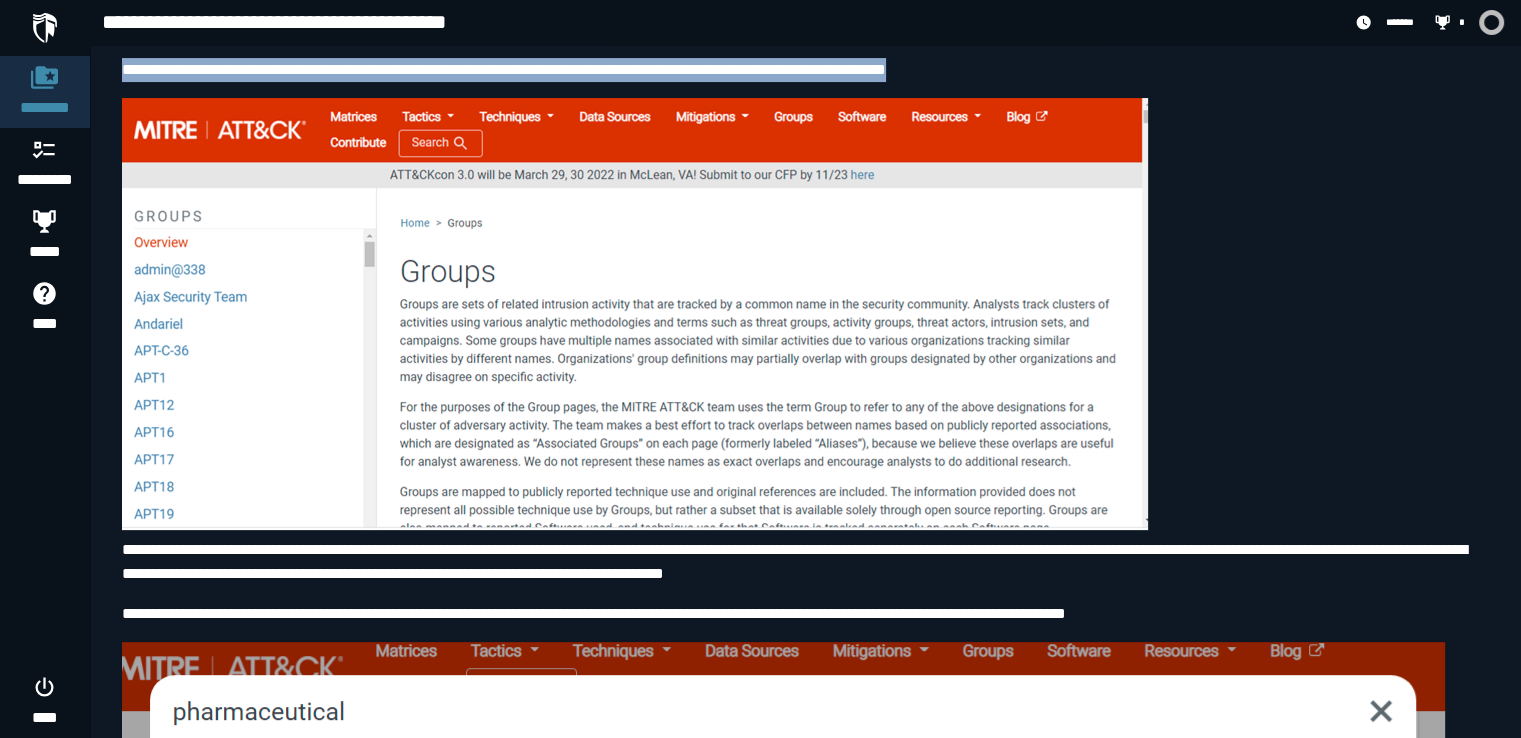 click on "**********" at bounding box center (805, 70) 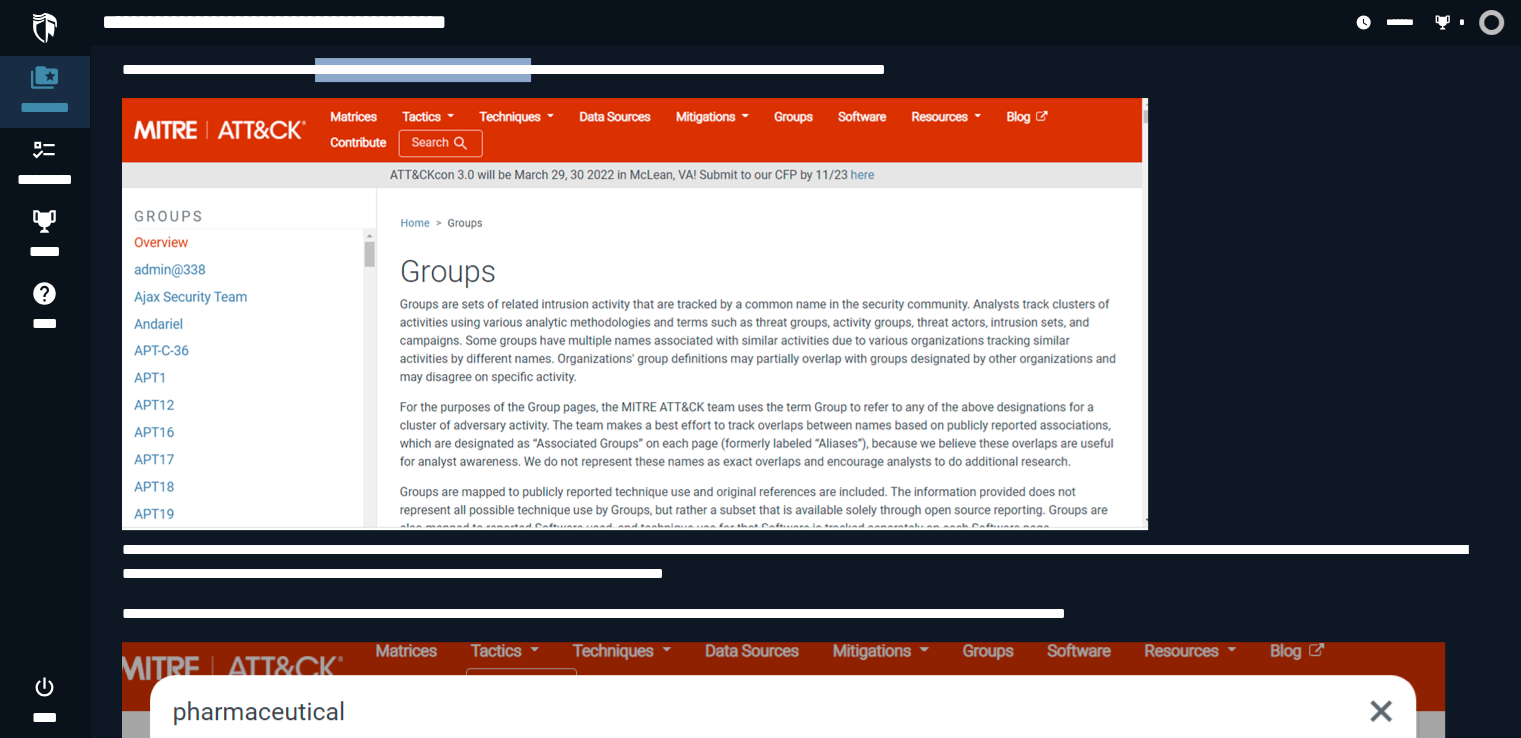 drag, startPoint x: 581, startPoint y: 65, endPoint x: 345, endPoint y: 69, distance: 236.03389 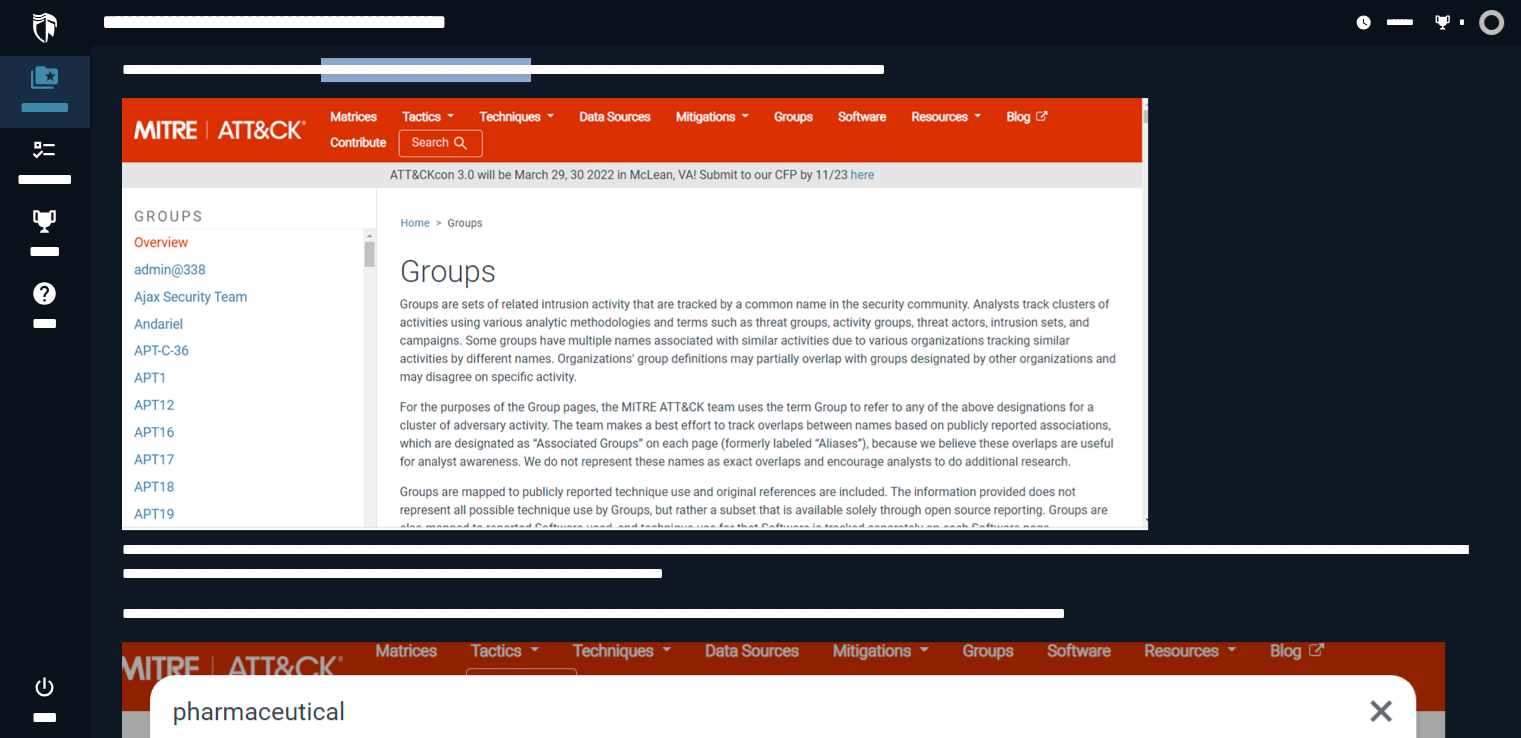 scroll, scrollTop: 710, scrollLeft: 0, axis: vertical 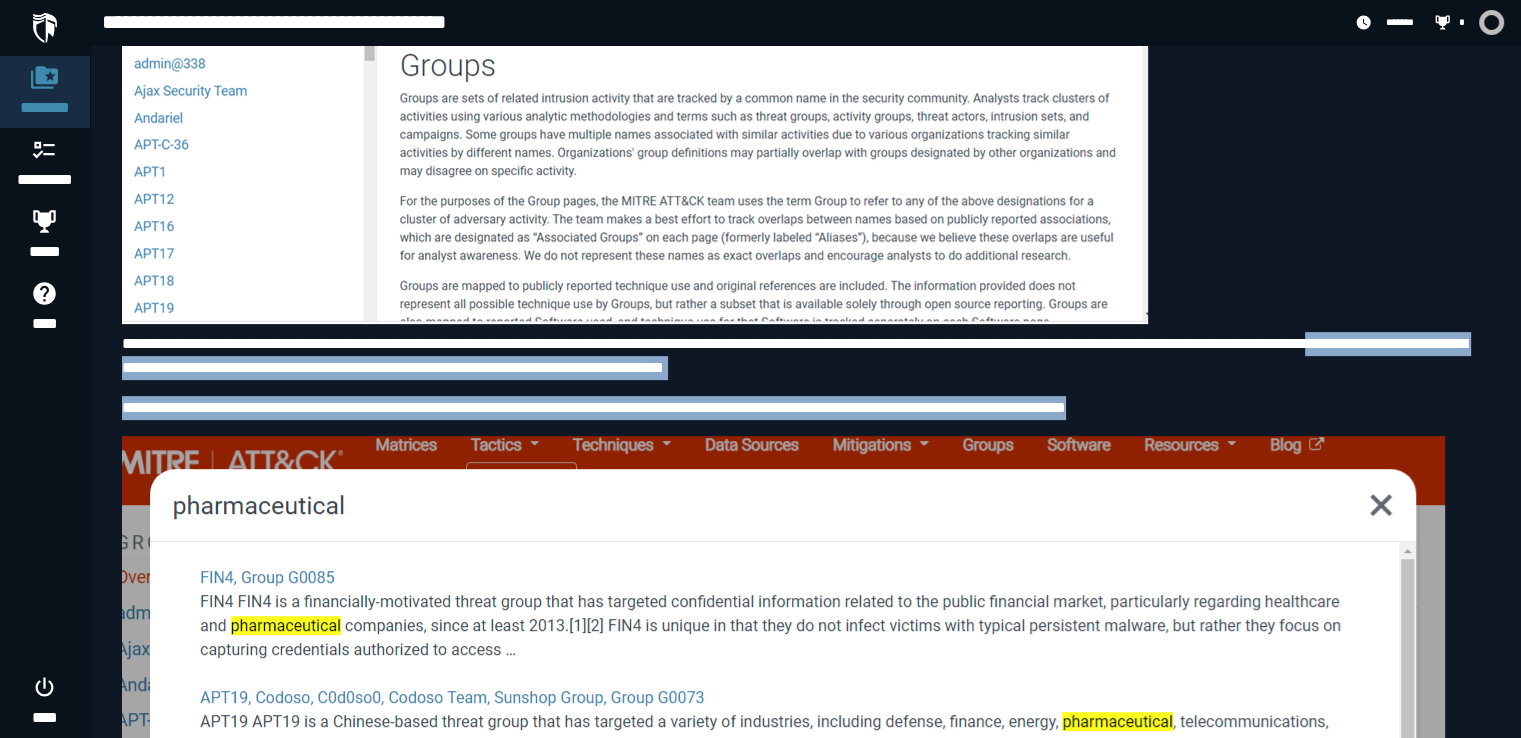 drag, startPoint x: 1194, startPoint y: 399, endPoint x: 131, endPoint y: 353, distance: 1063.9949 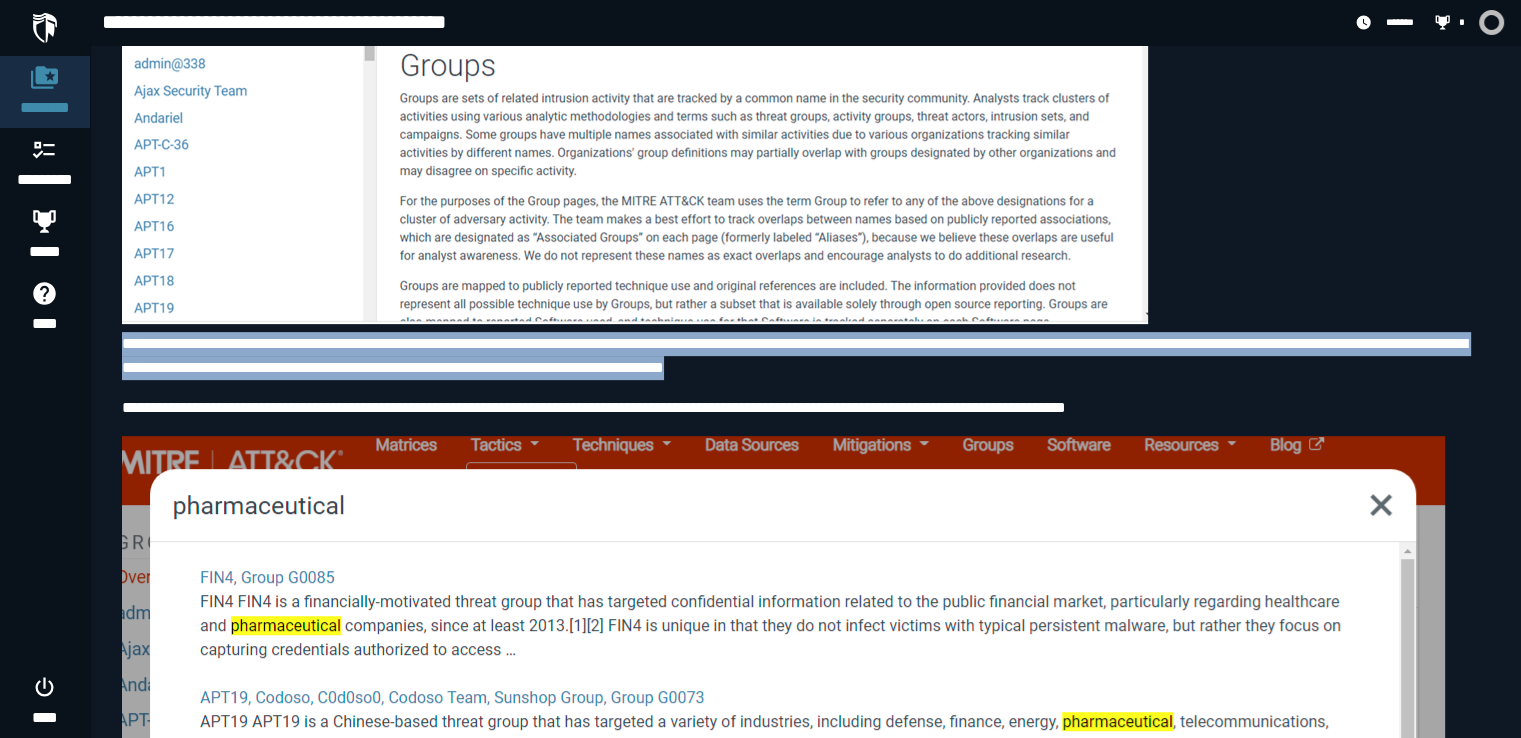 drag, startPoint x: 118, startPoint y: 335, endPoint x: 1200, endPoint y: 421, distance: 1085.4124 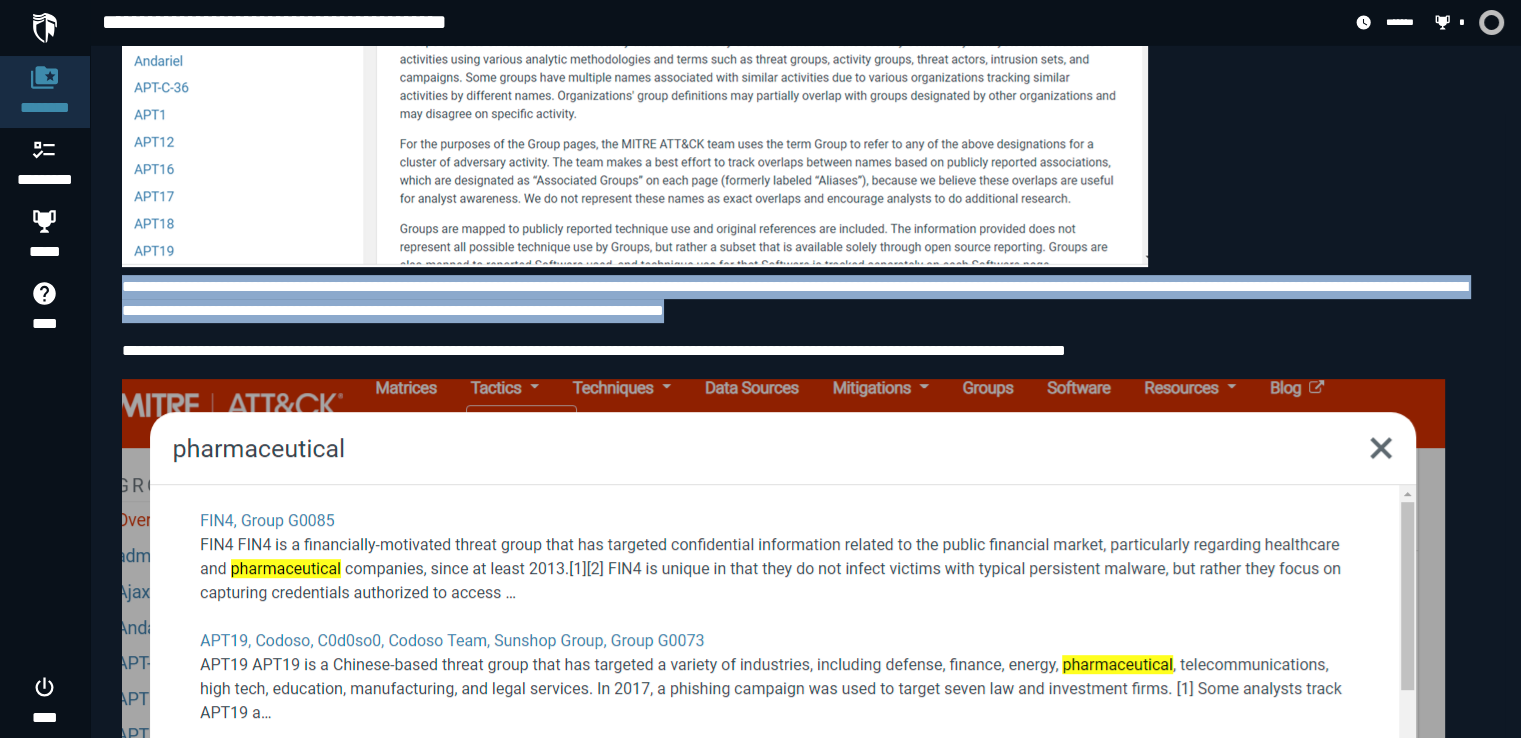 scroll, scrollTop: 768, scrollLeft: 0, axis: vertical 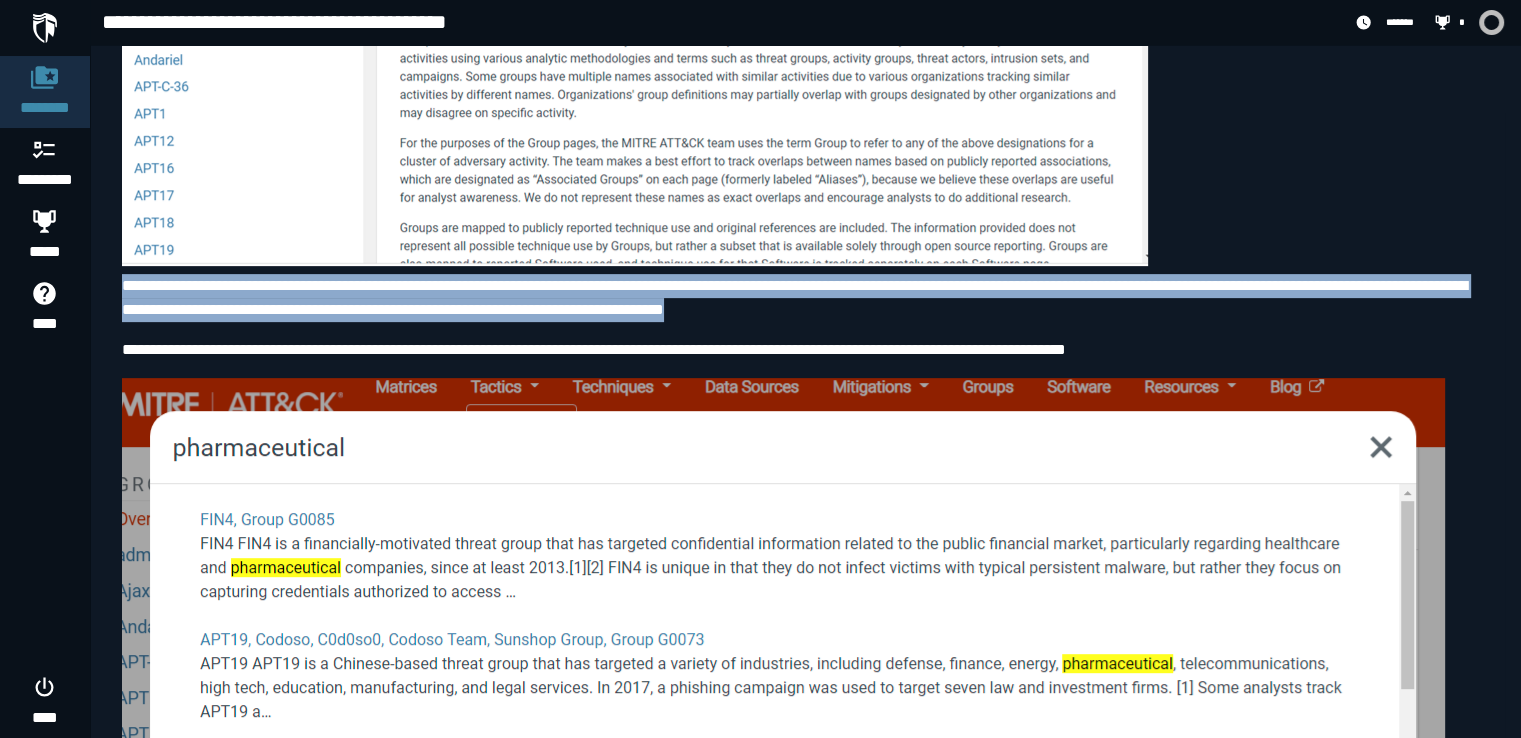 click on "**********" at bounding box center (805, 298) 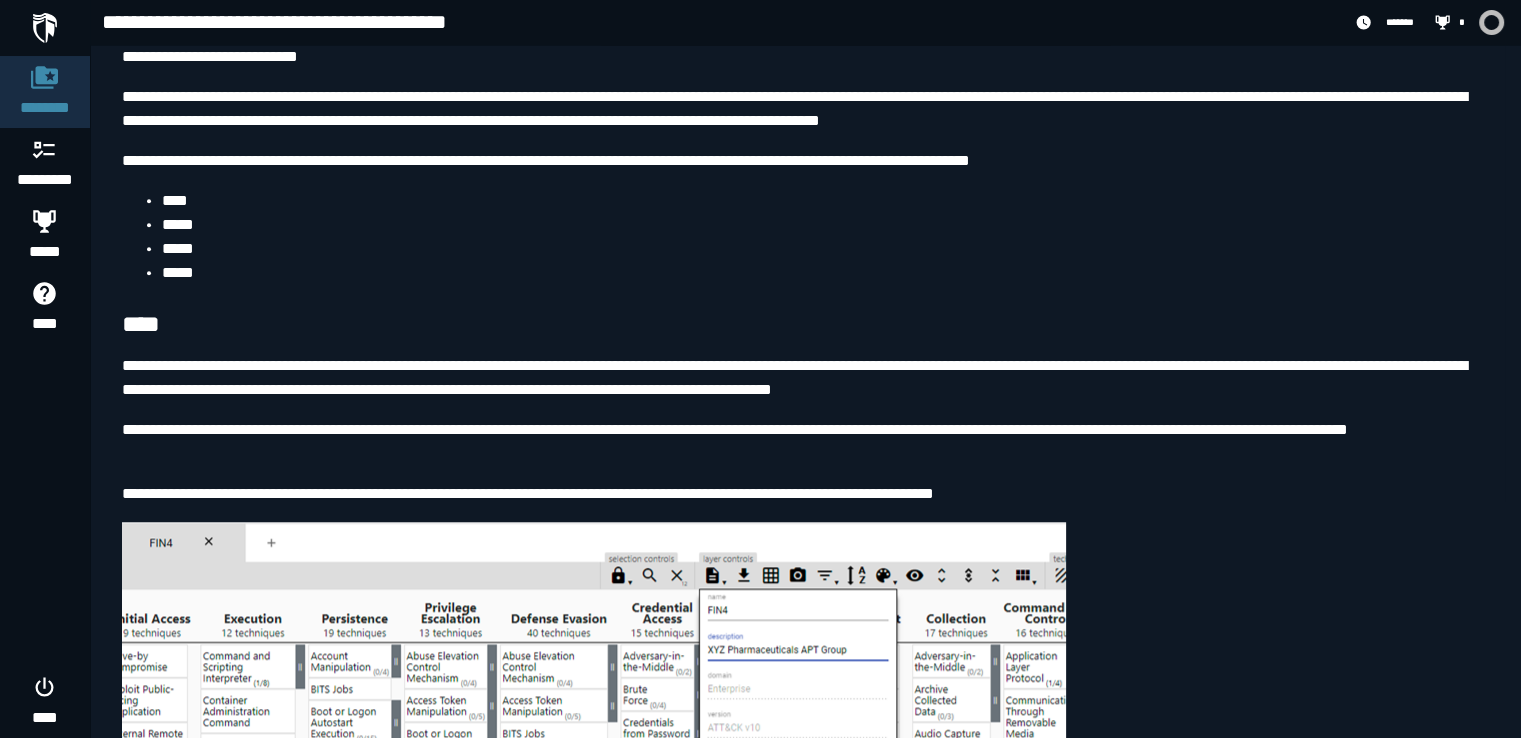 scroll, scrollTop: 1914, scrollLeft: 0, axis: vertical 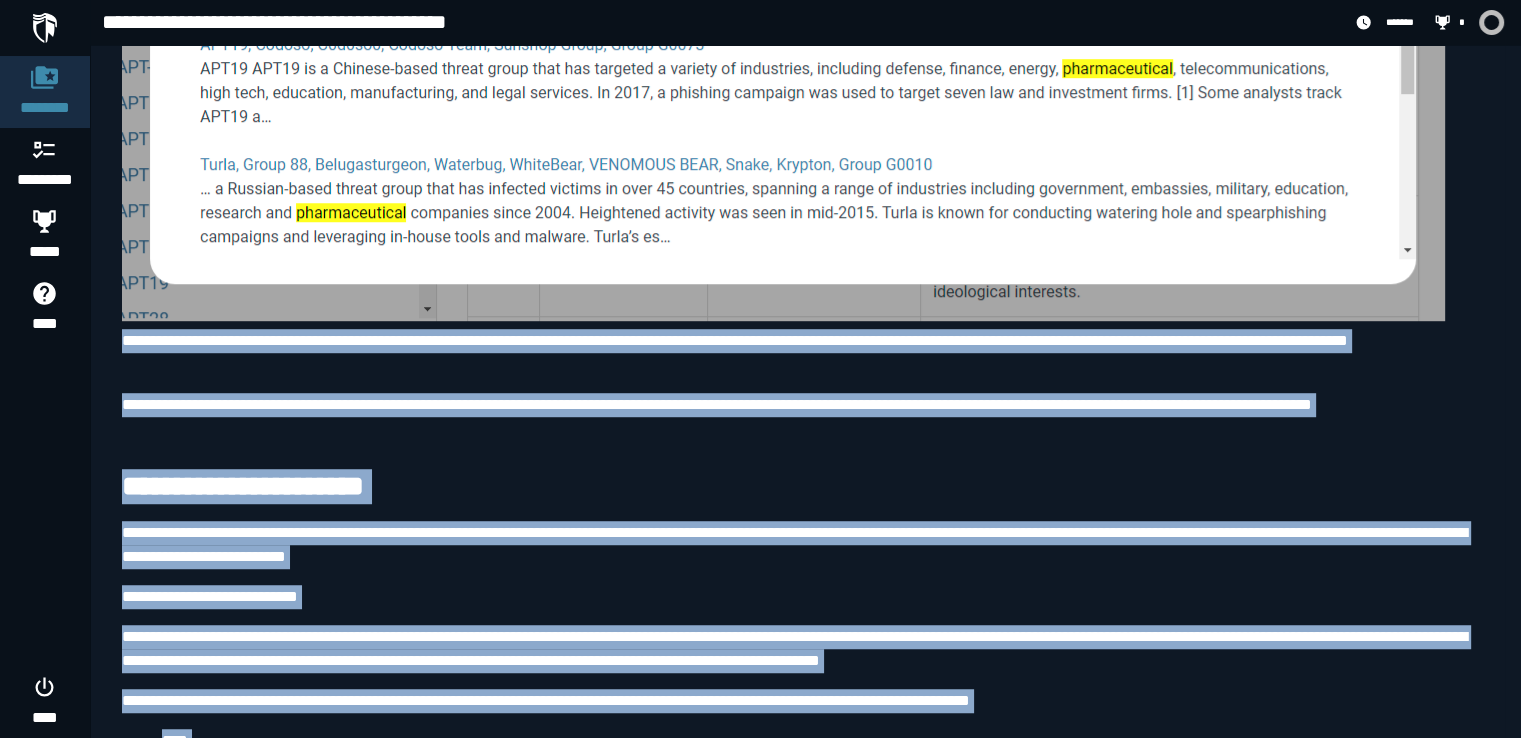 drag, startPoint x: 1046, startPoint y: 482, endPoint x: 120, endPoint y: 334, distance: 937.7526 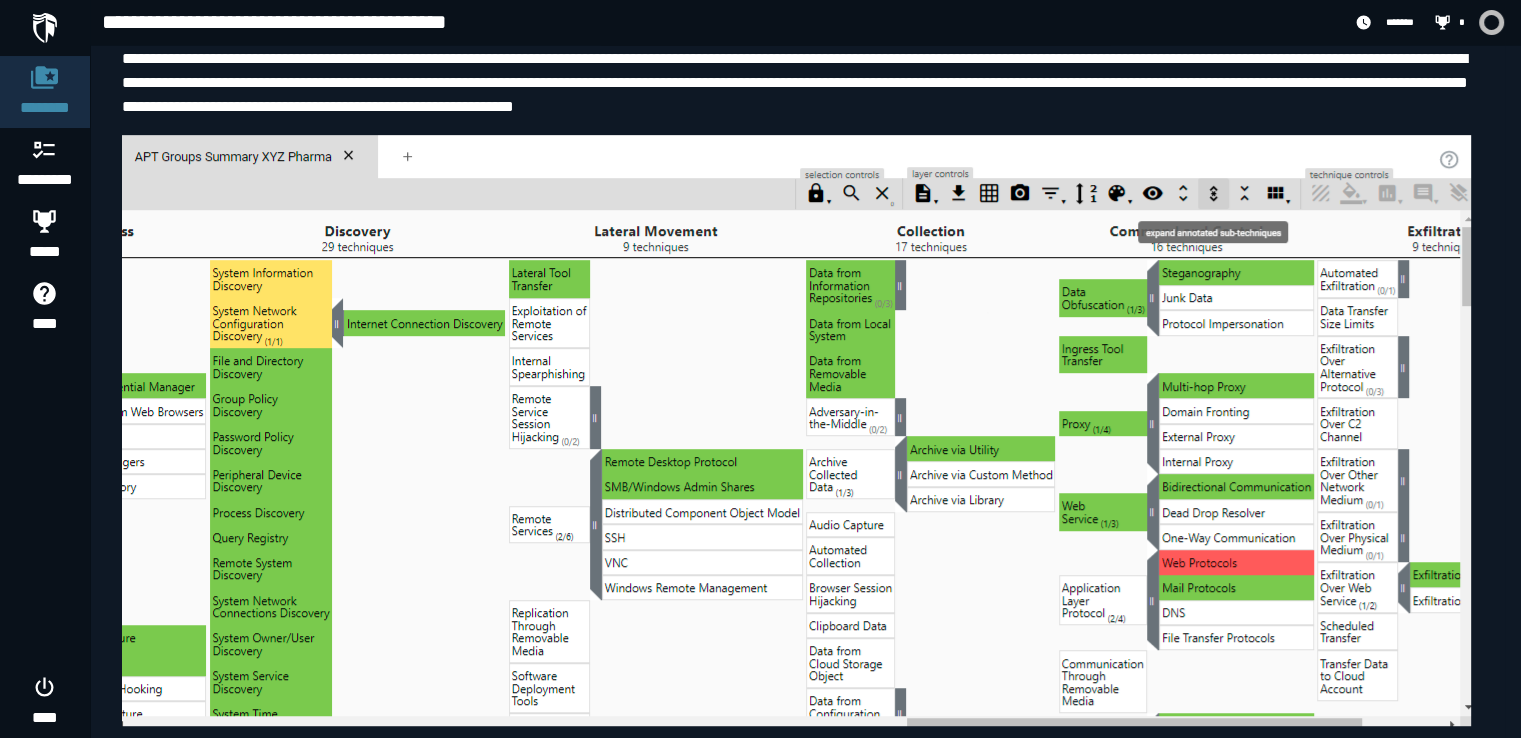 scroll, scrollTop: 8812, scrollLeft: 0, axis: vertical 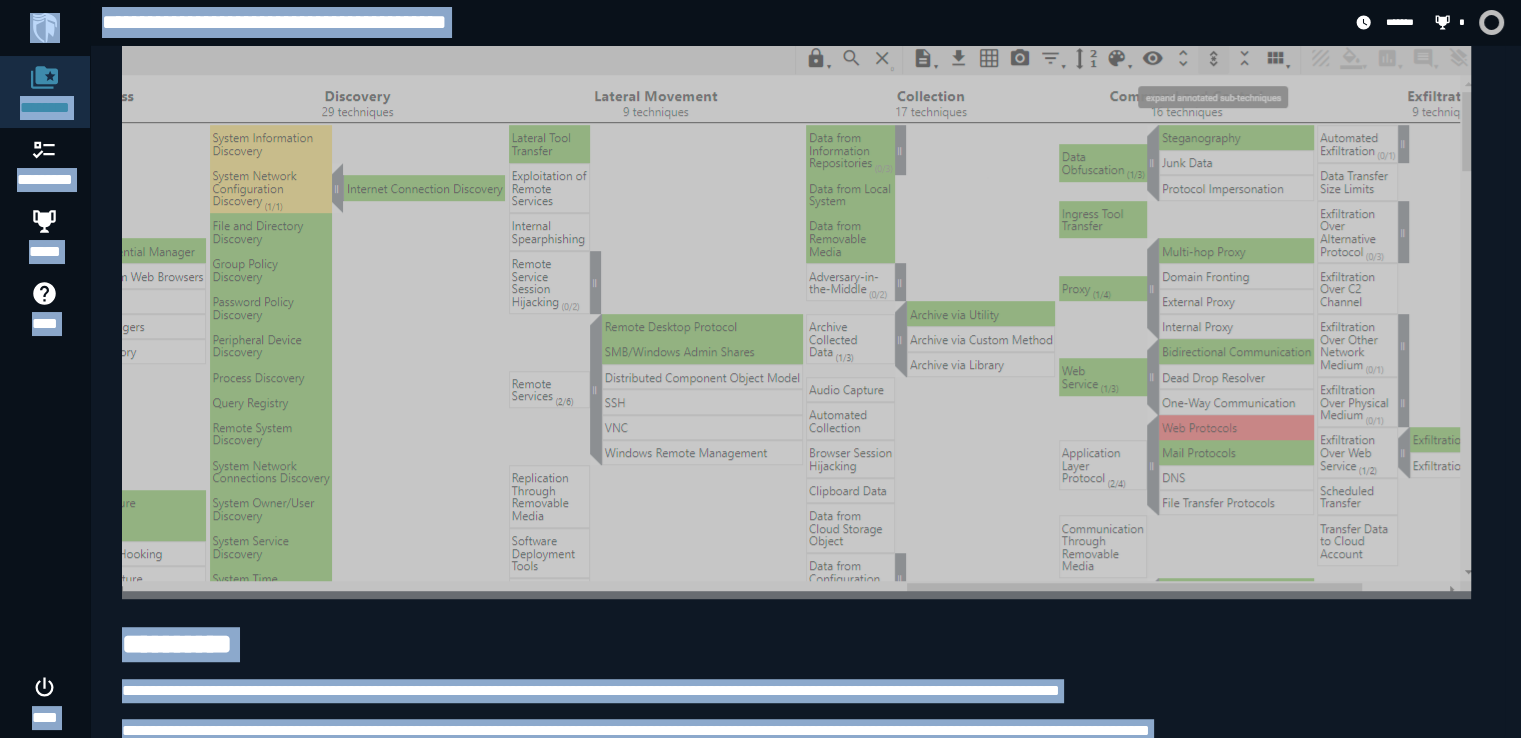 click at bounding box center (796, 295) 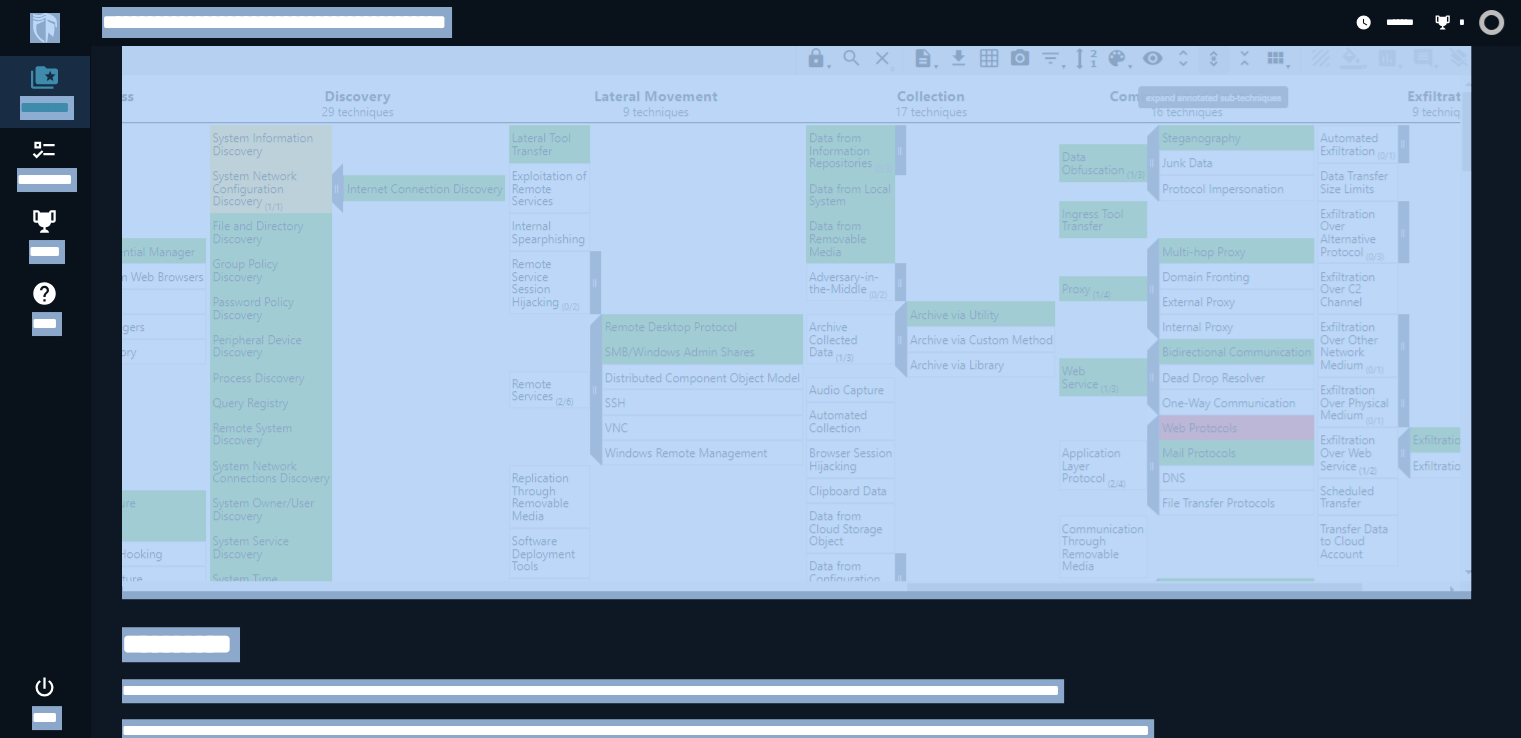 click on "**********" at bounding box center (805, 646) 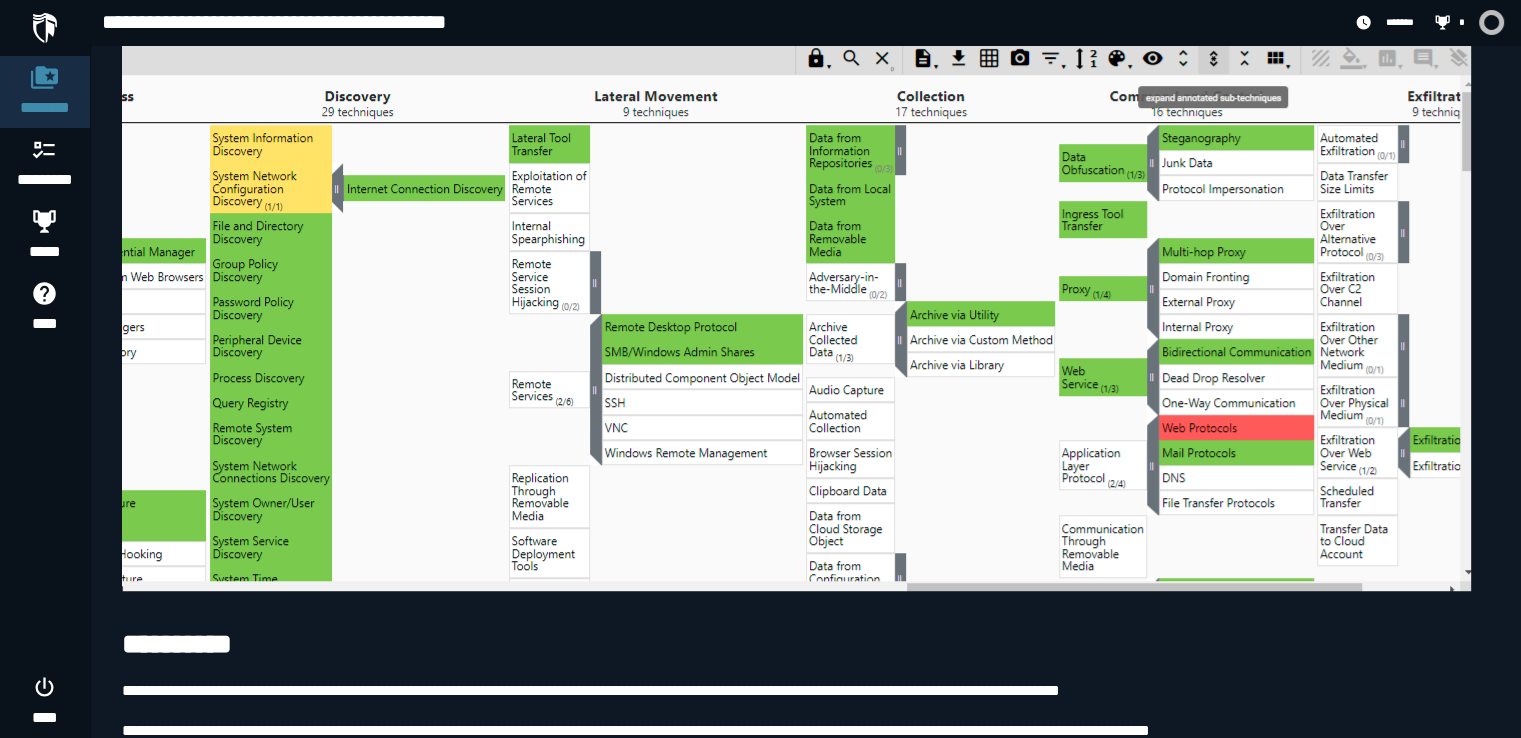 click on "**********" at bounding box center [805, 646] 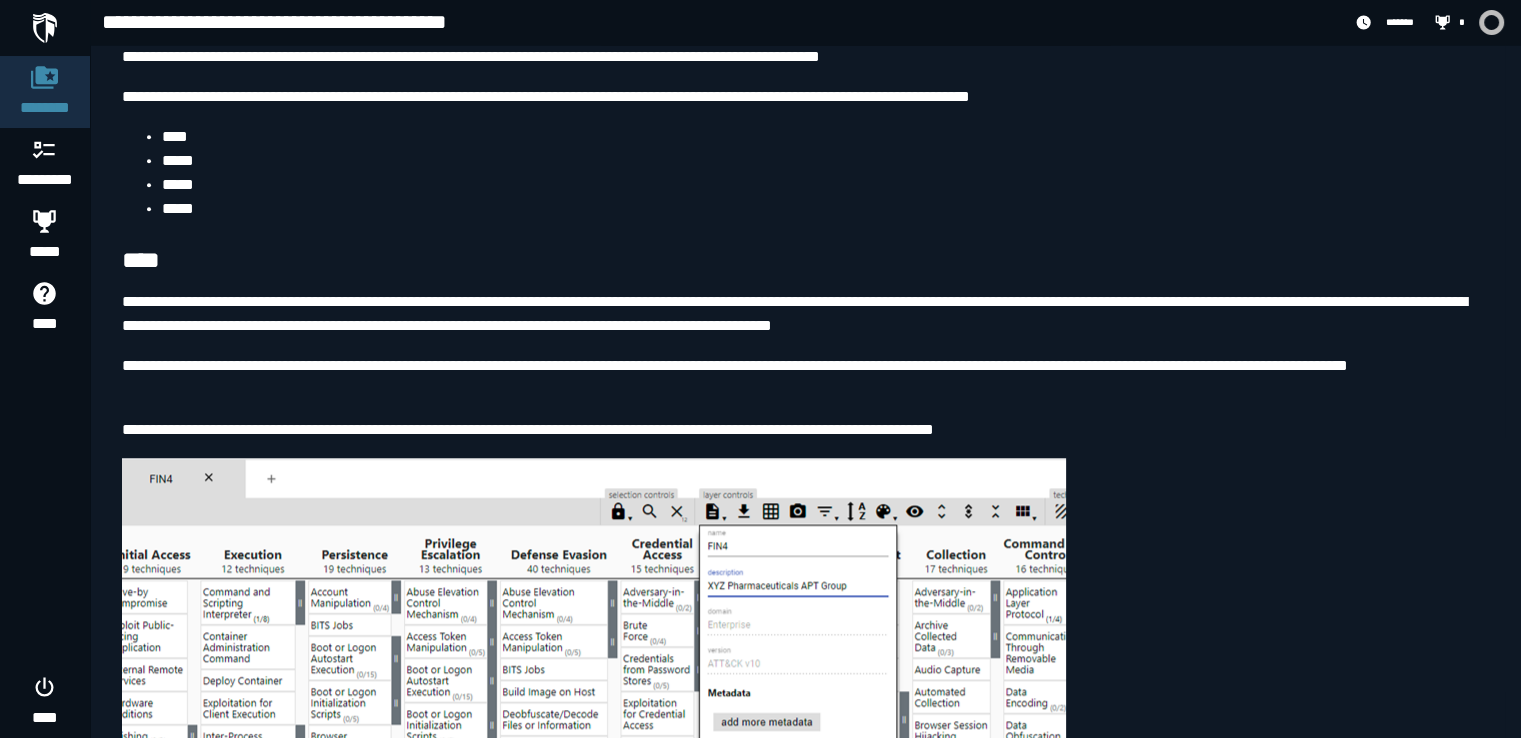 scroll, scrollTop: 1968, scrollLeft: 0, axis: vertical 